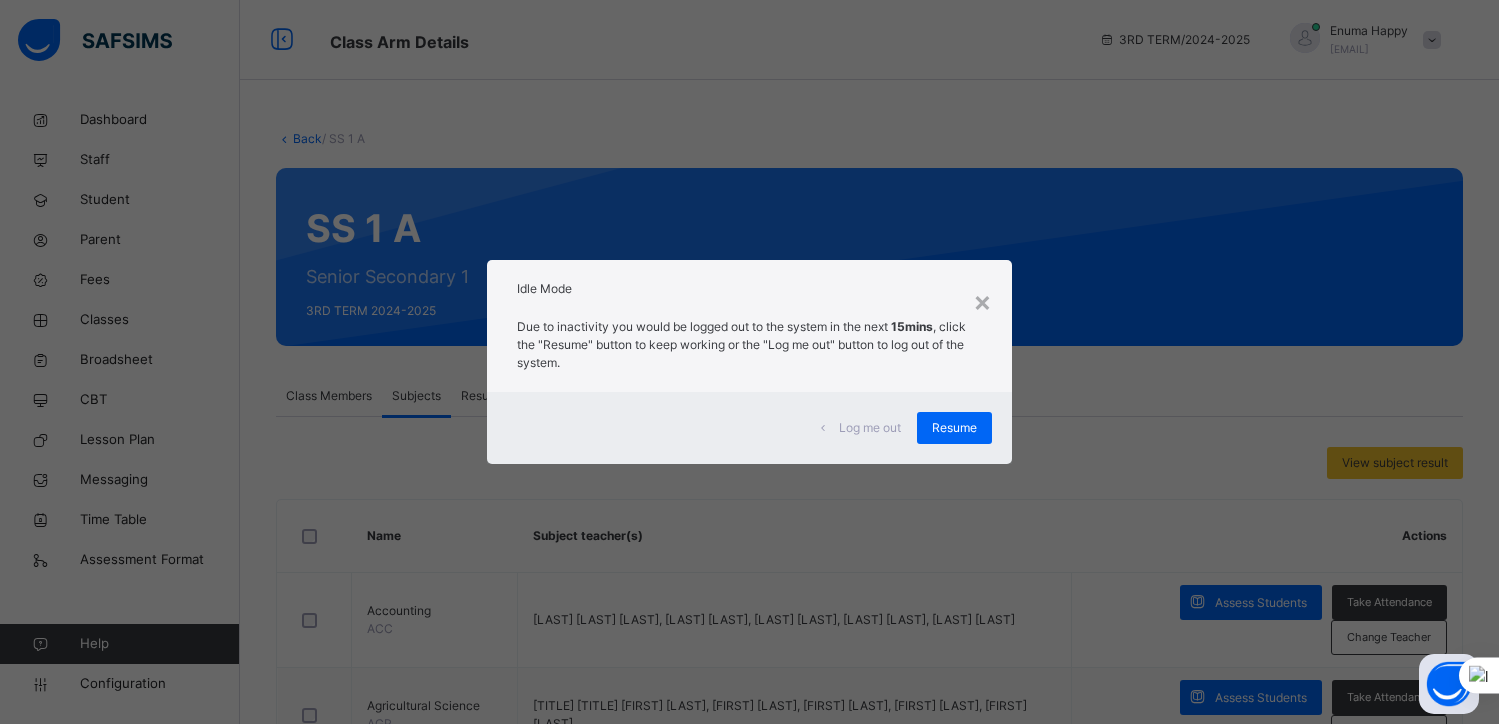 scroll, scrollTop: 1700, scrollLeft: 0, axis: vertical 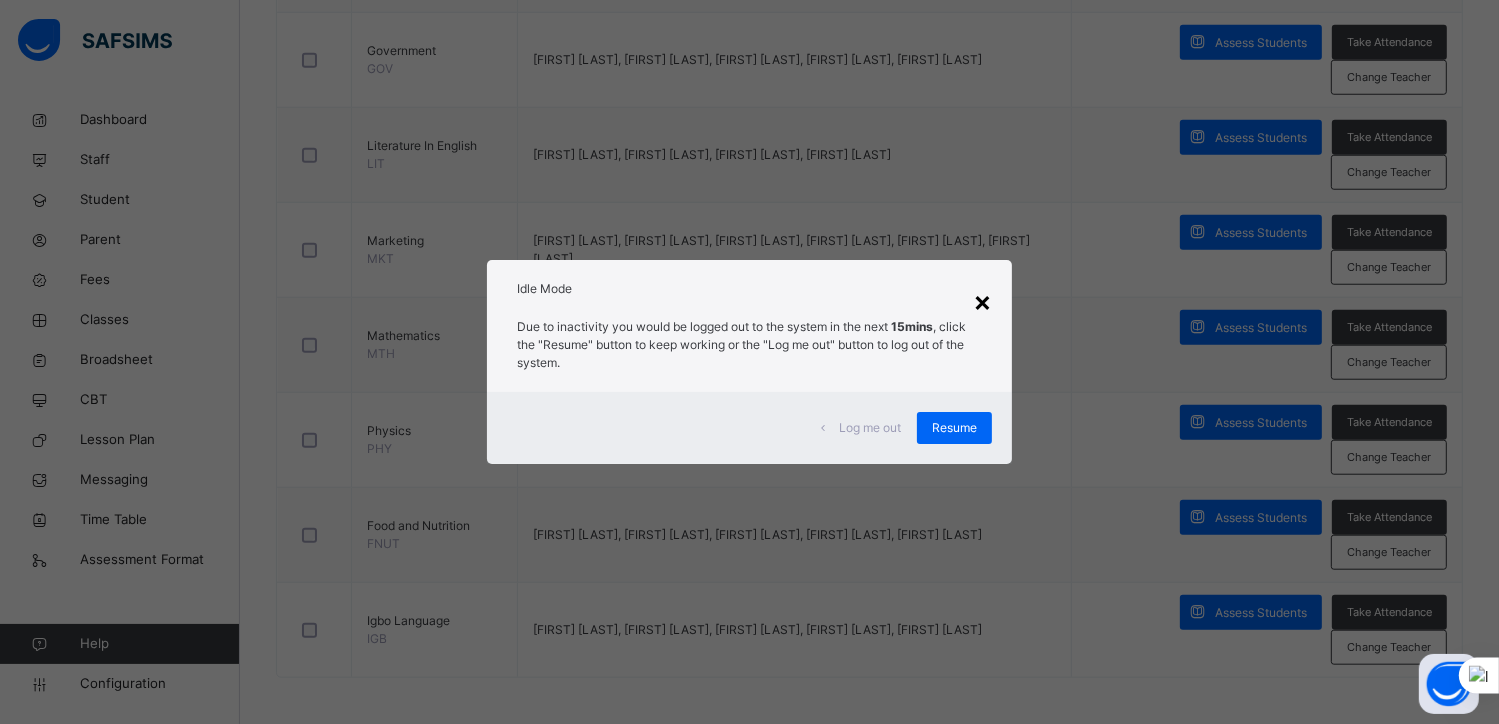 click on "×" at bounding box center (982, 301) 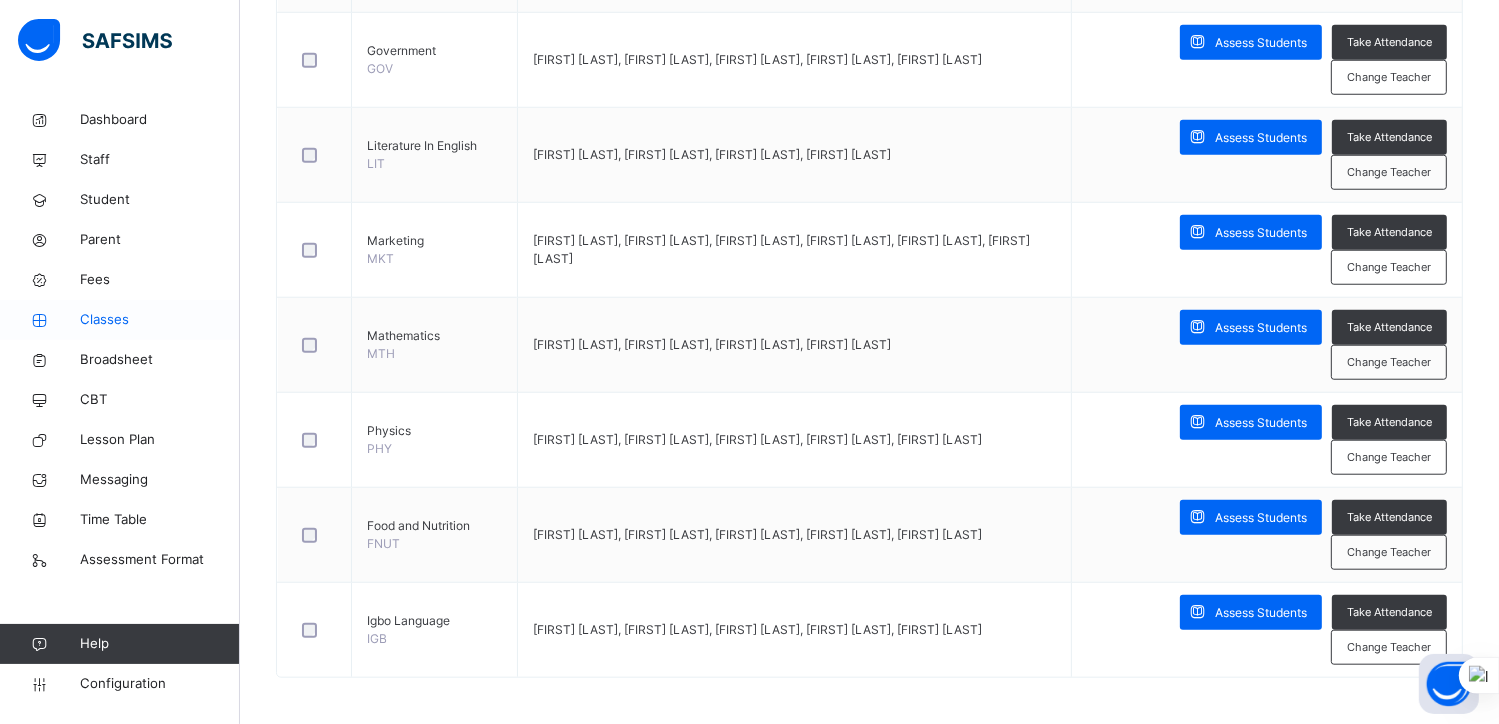 click on "Classes" at bounding box center (160, 320) 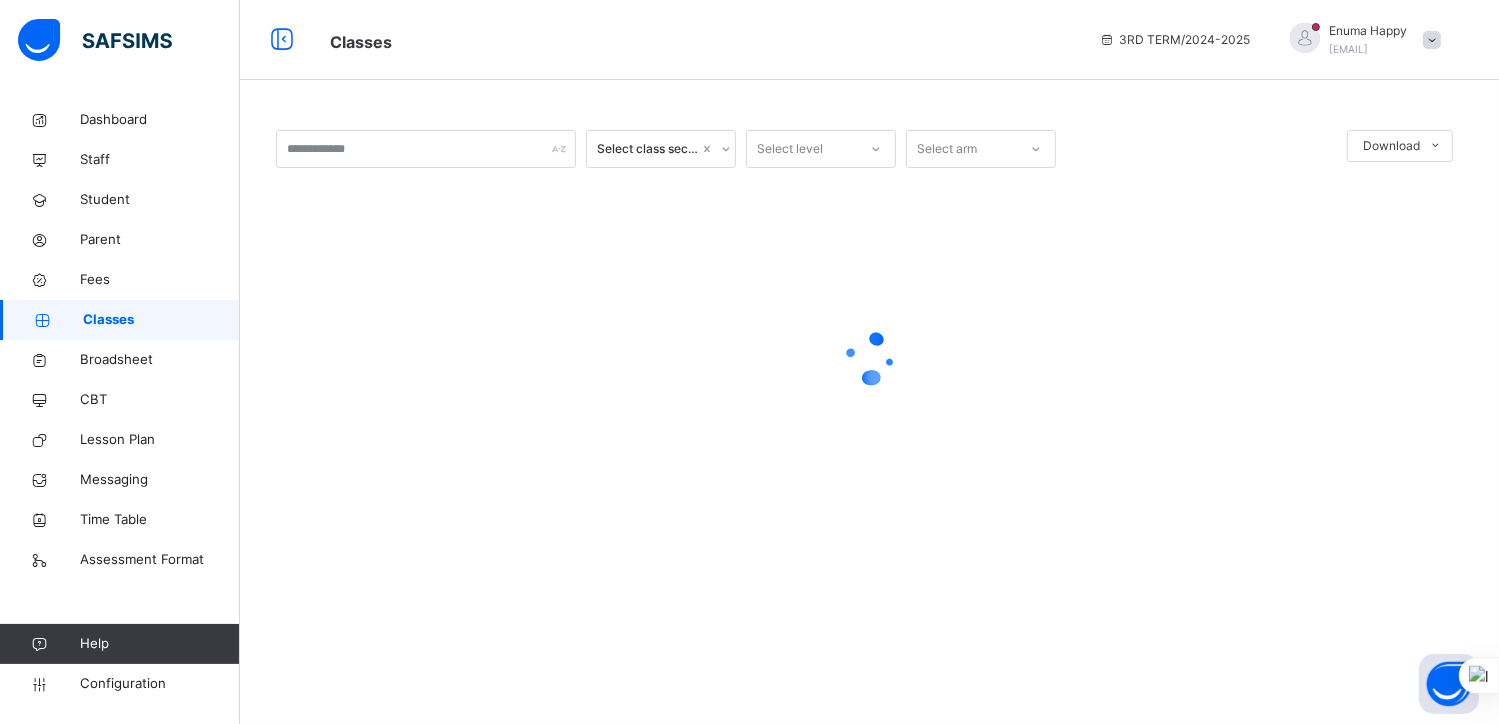 scroll, scrollTop: 0, scrollLeft: 0, axis: both 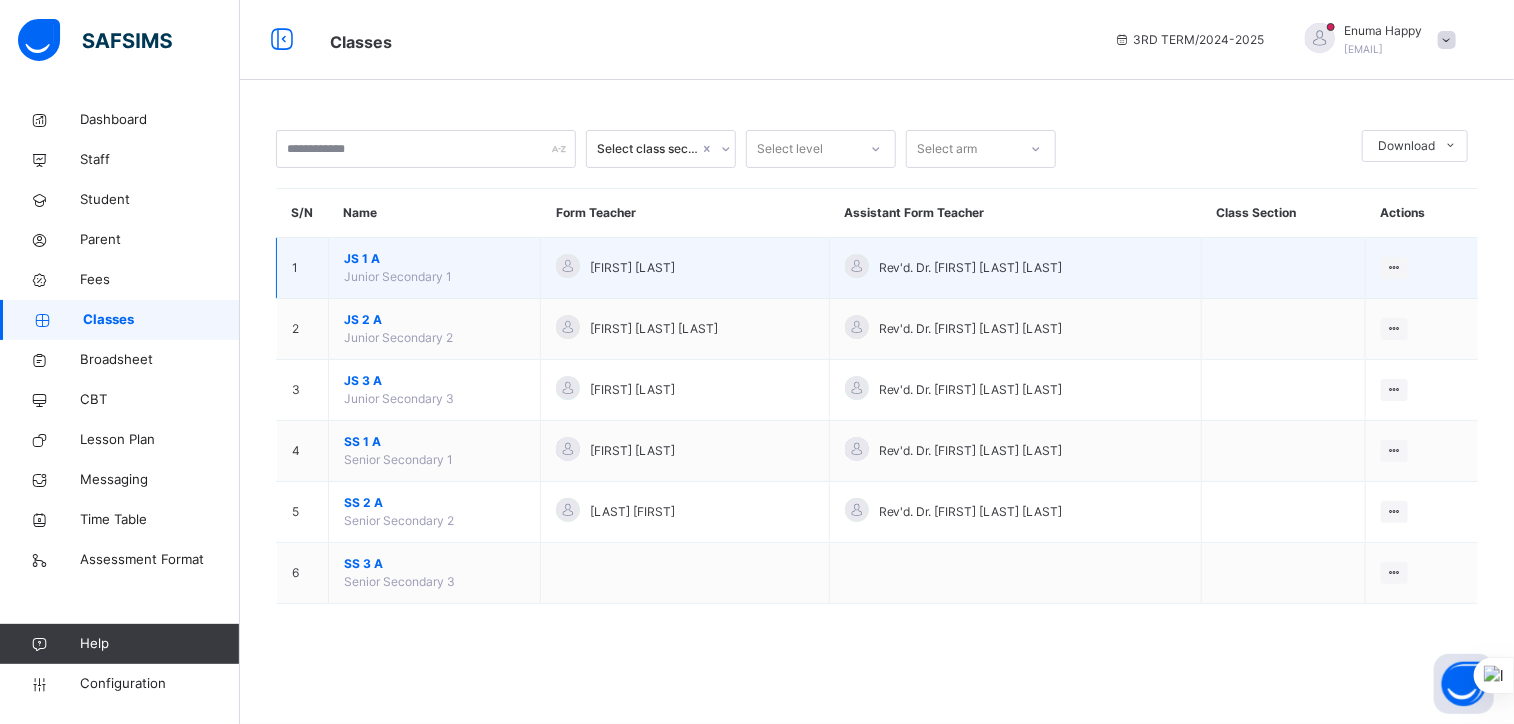 click on "JS 1   A" at bounding box center [434, 259] 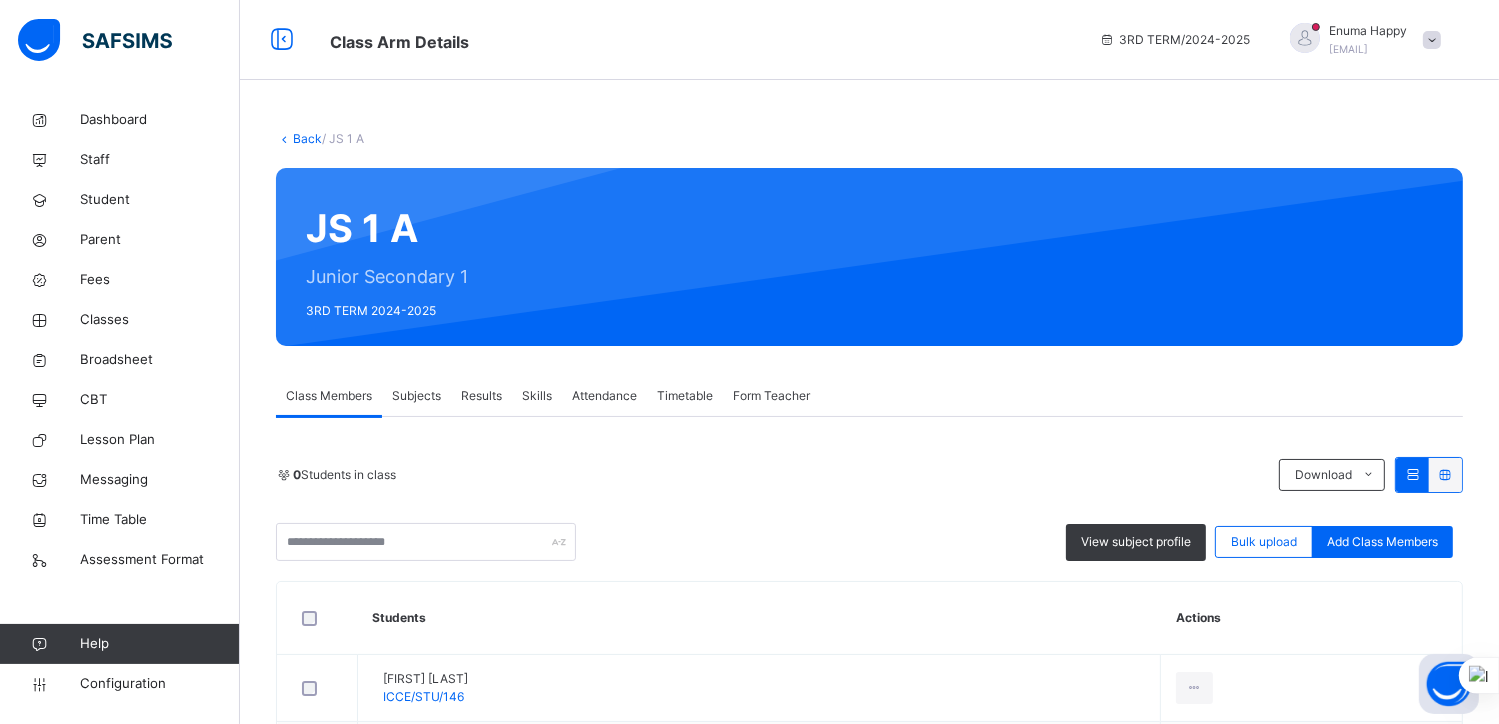 click on "Subjects" at bounding box center (416, 396) 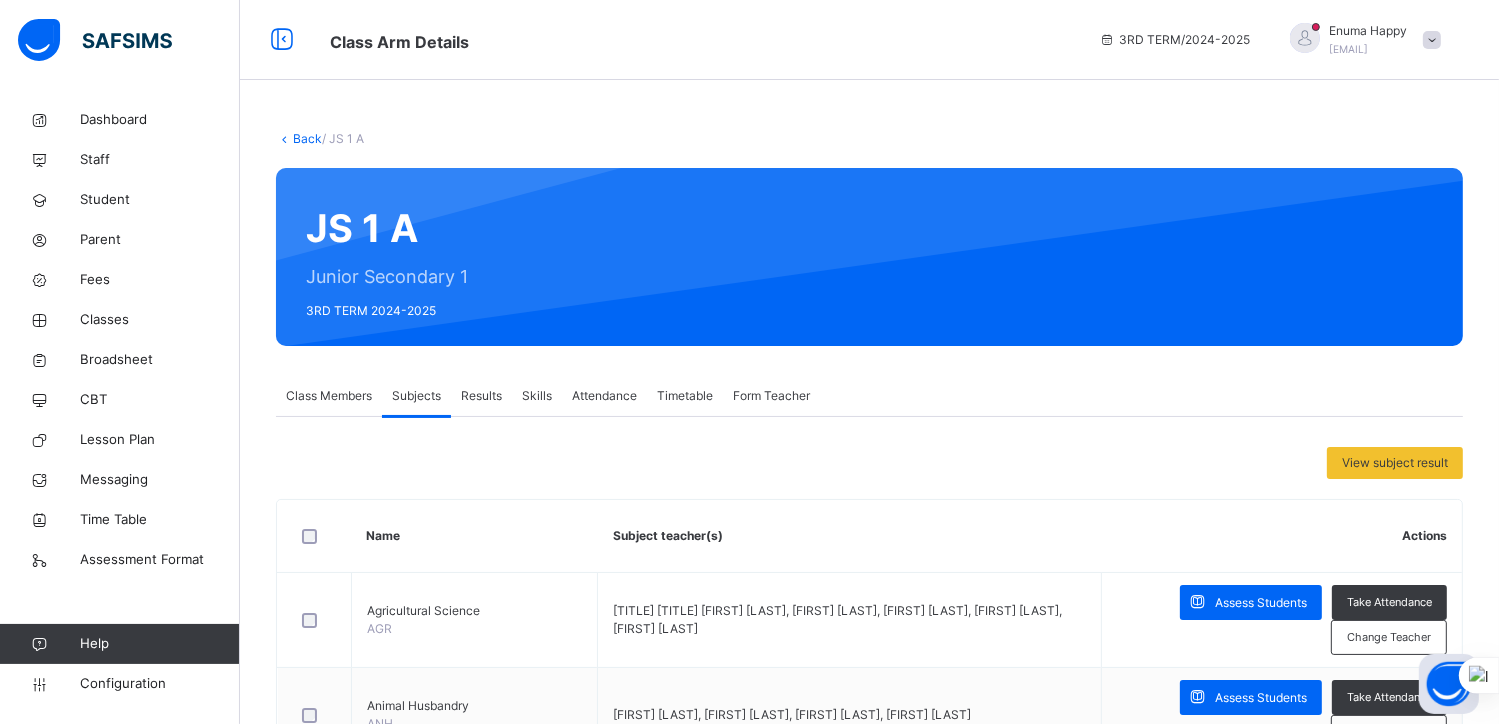 scroll, scrollTop: 252, scrollLeft: 0, axis: vertical 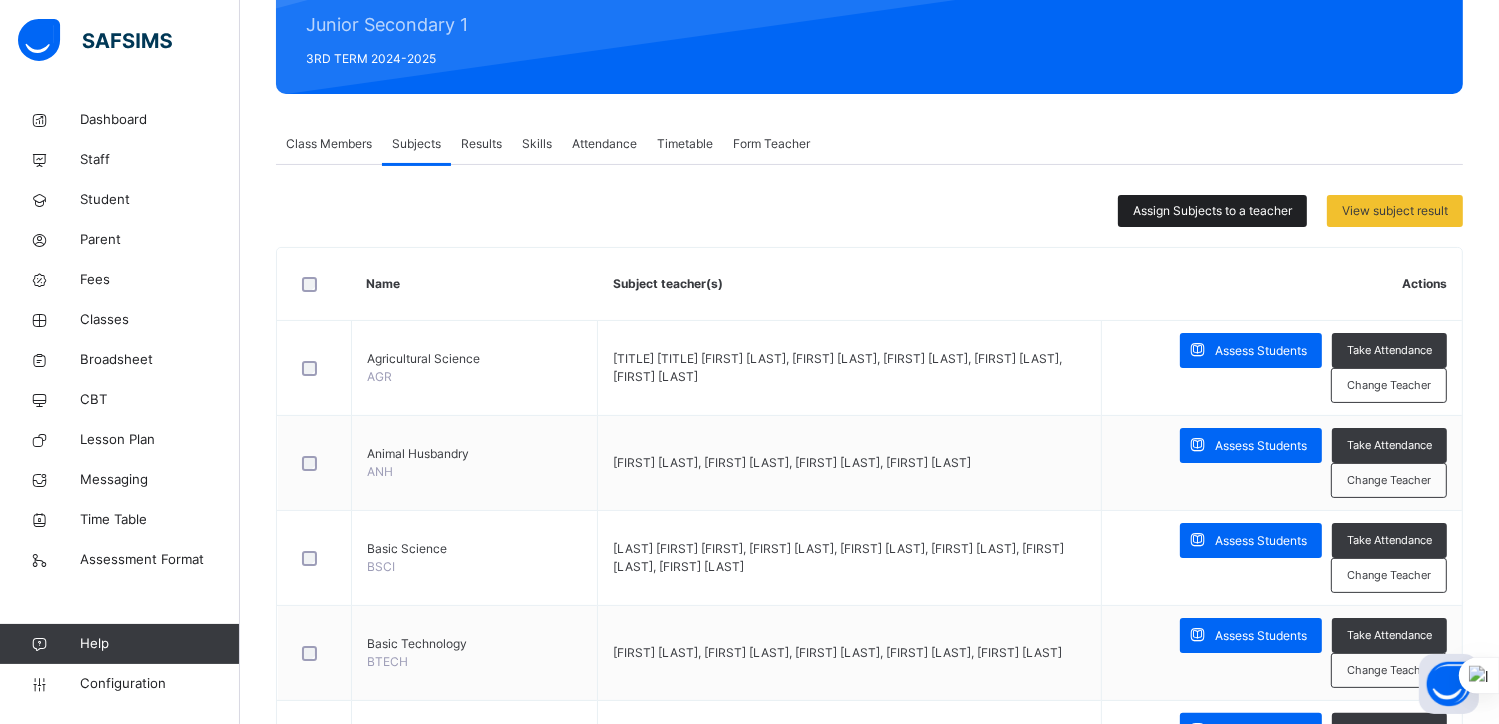 click on "Assign Subjects to a teacher" at bounding box center (1212, 211) 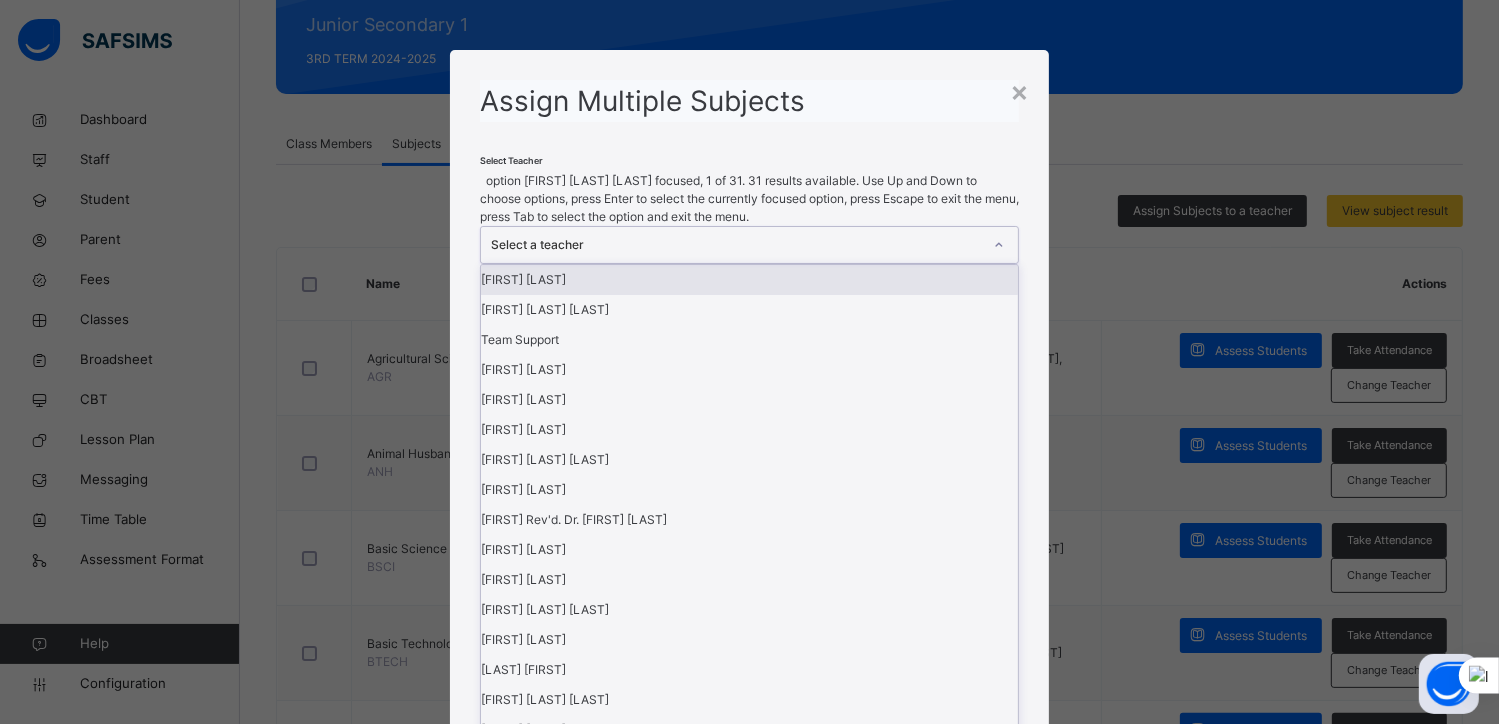 click 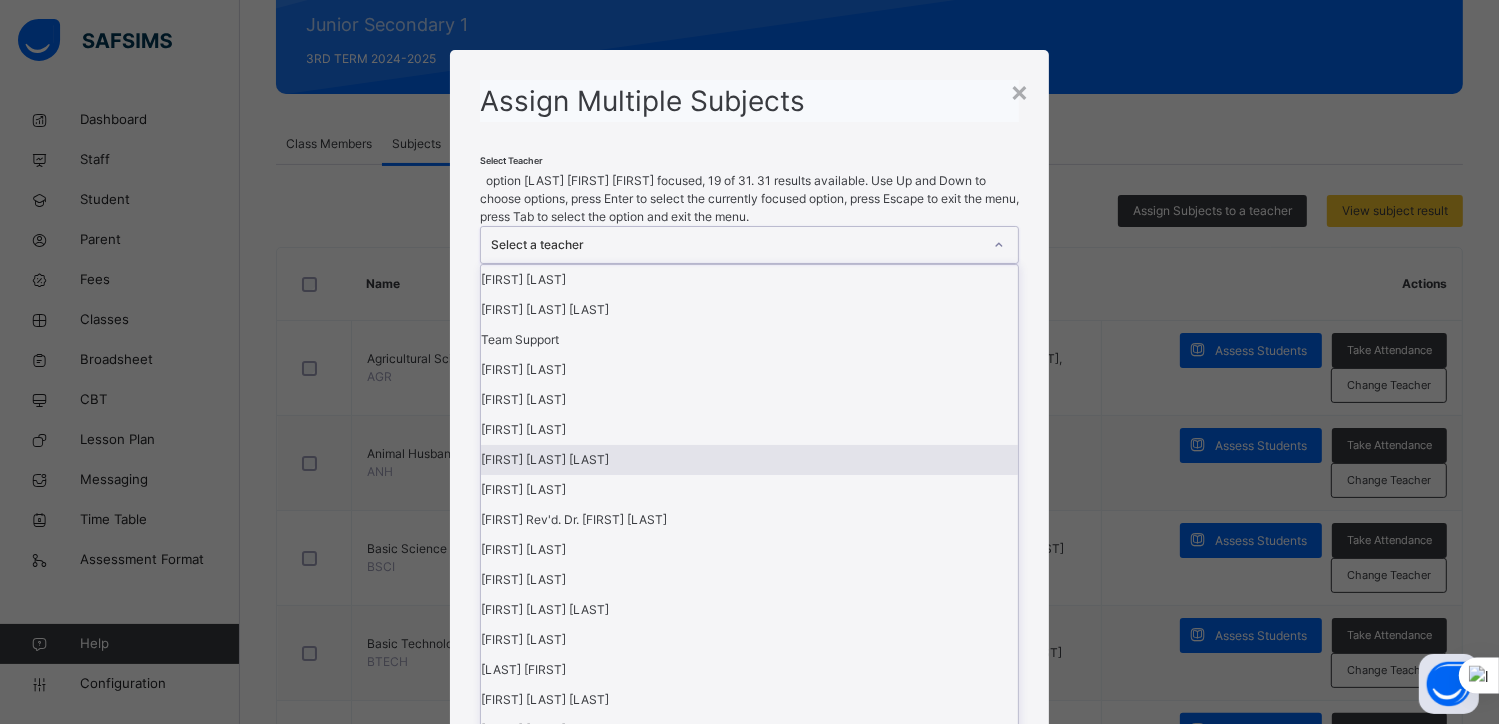 scroll, scrollTop: 476, scrollLeft: 0, axis: vertical 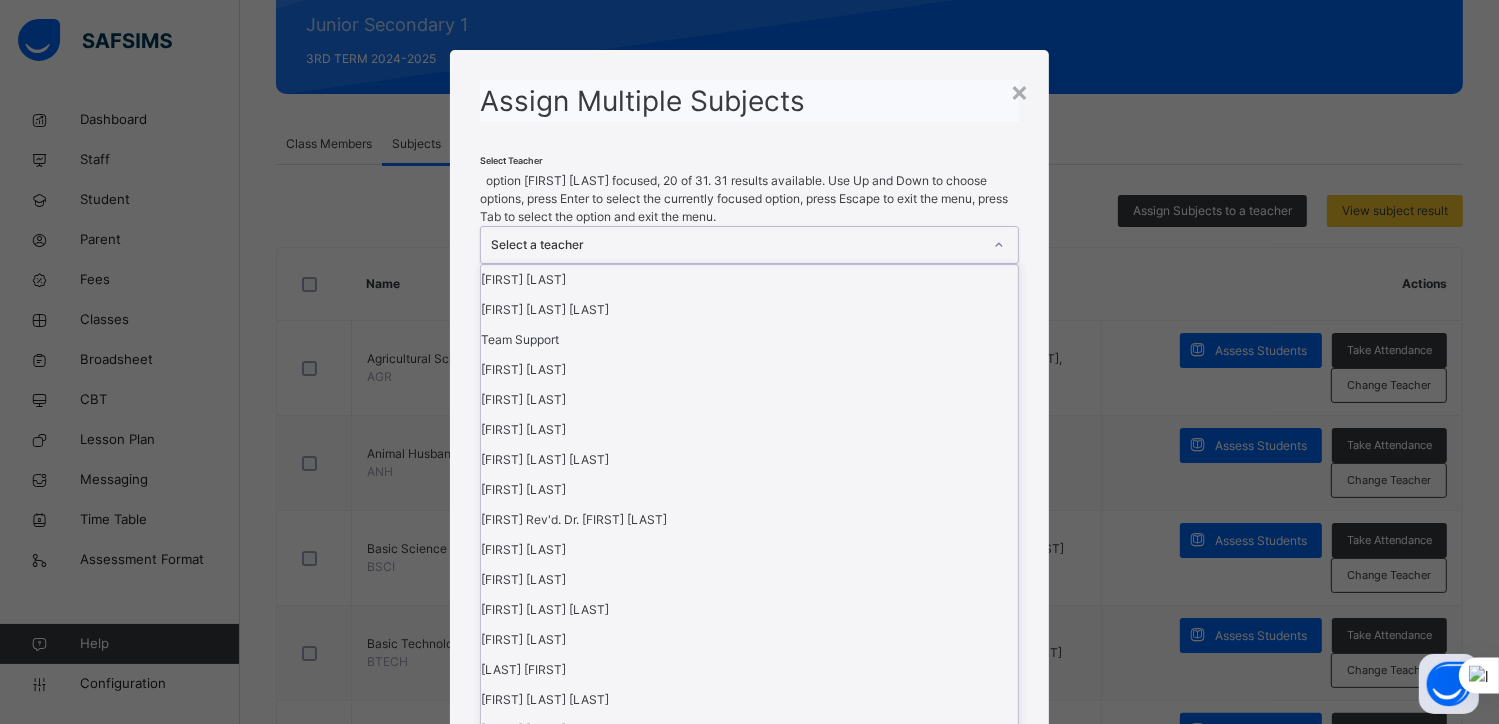 click on "[FIRST] [LAST]" at bounding box center (750, 850) 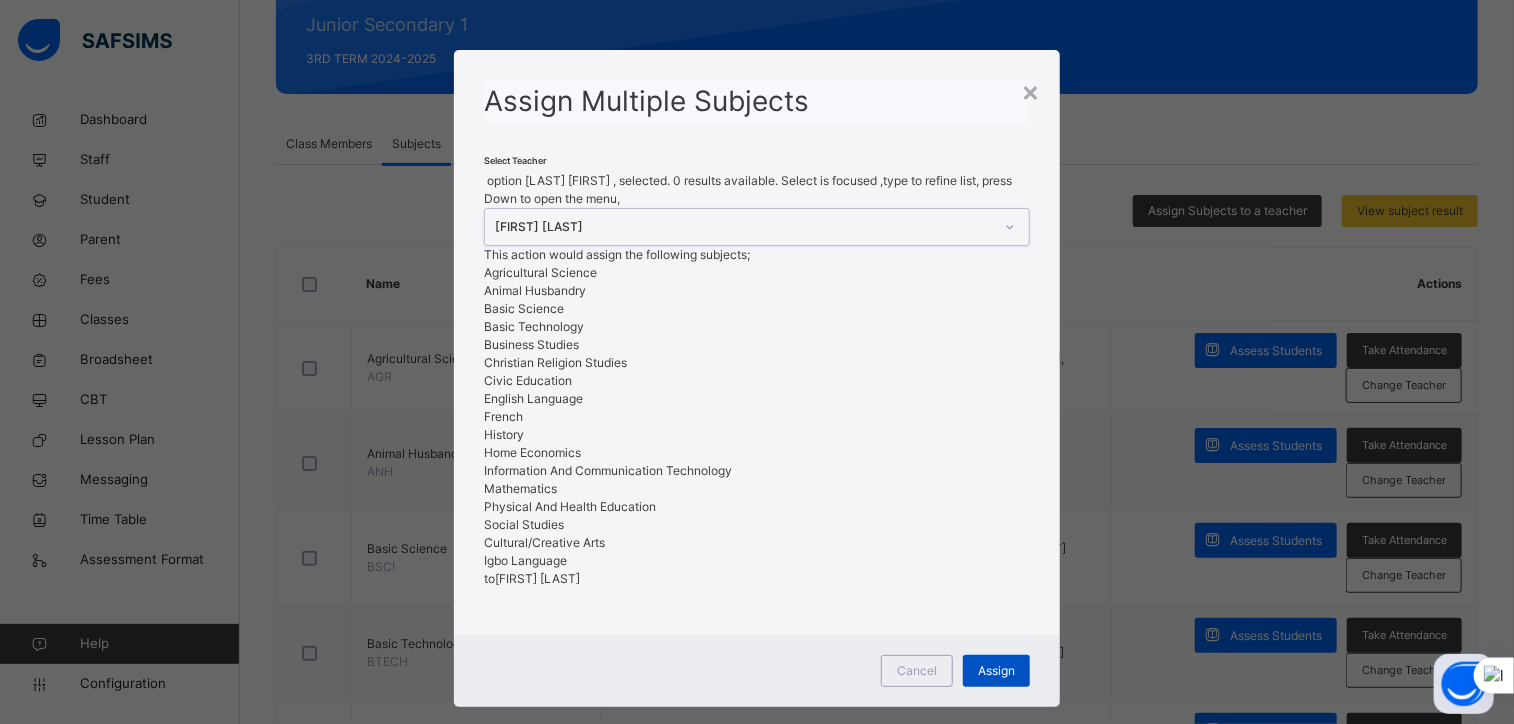 click on "Assign" at bounding box center (996, 671) 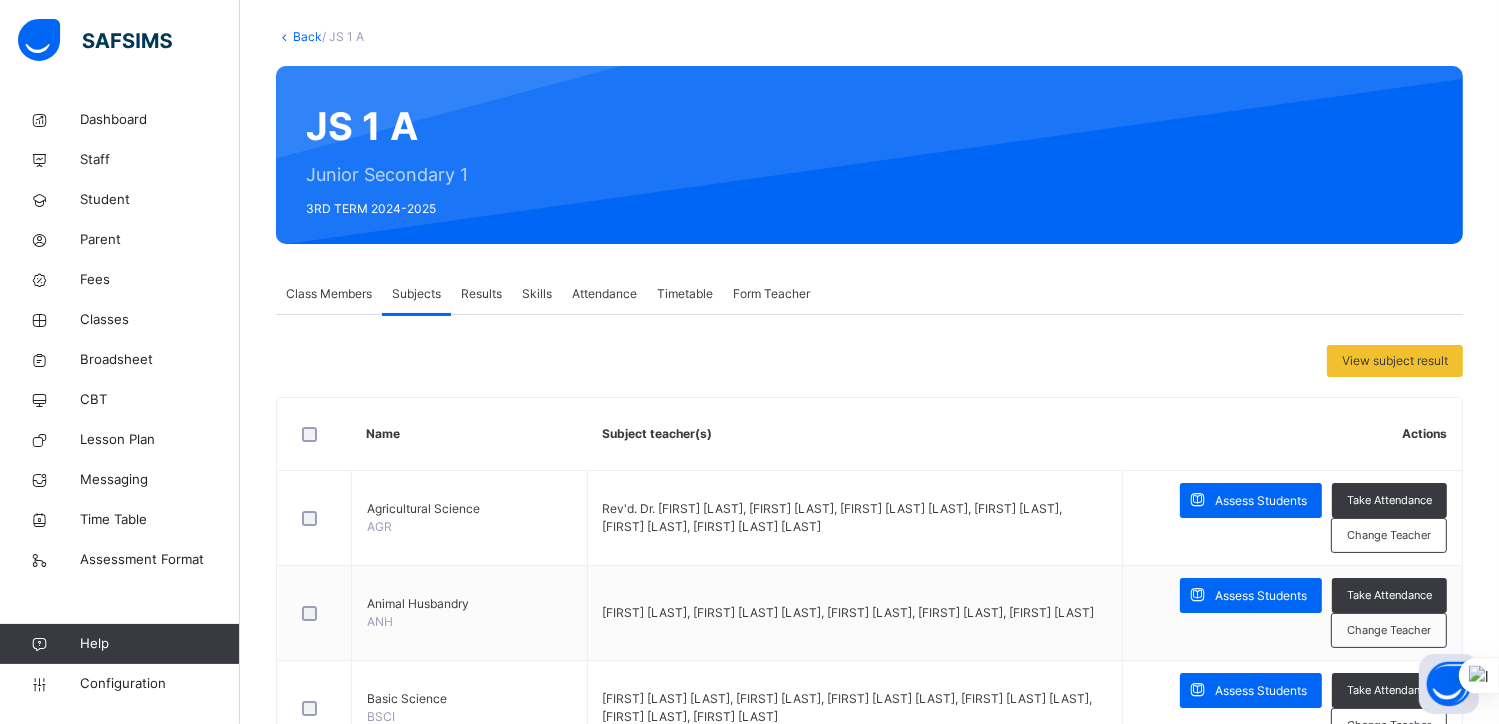 scroll, scrollTop: 0, scrollLeft: 0, axis: both 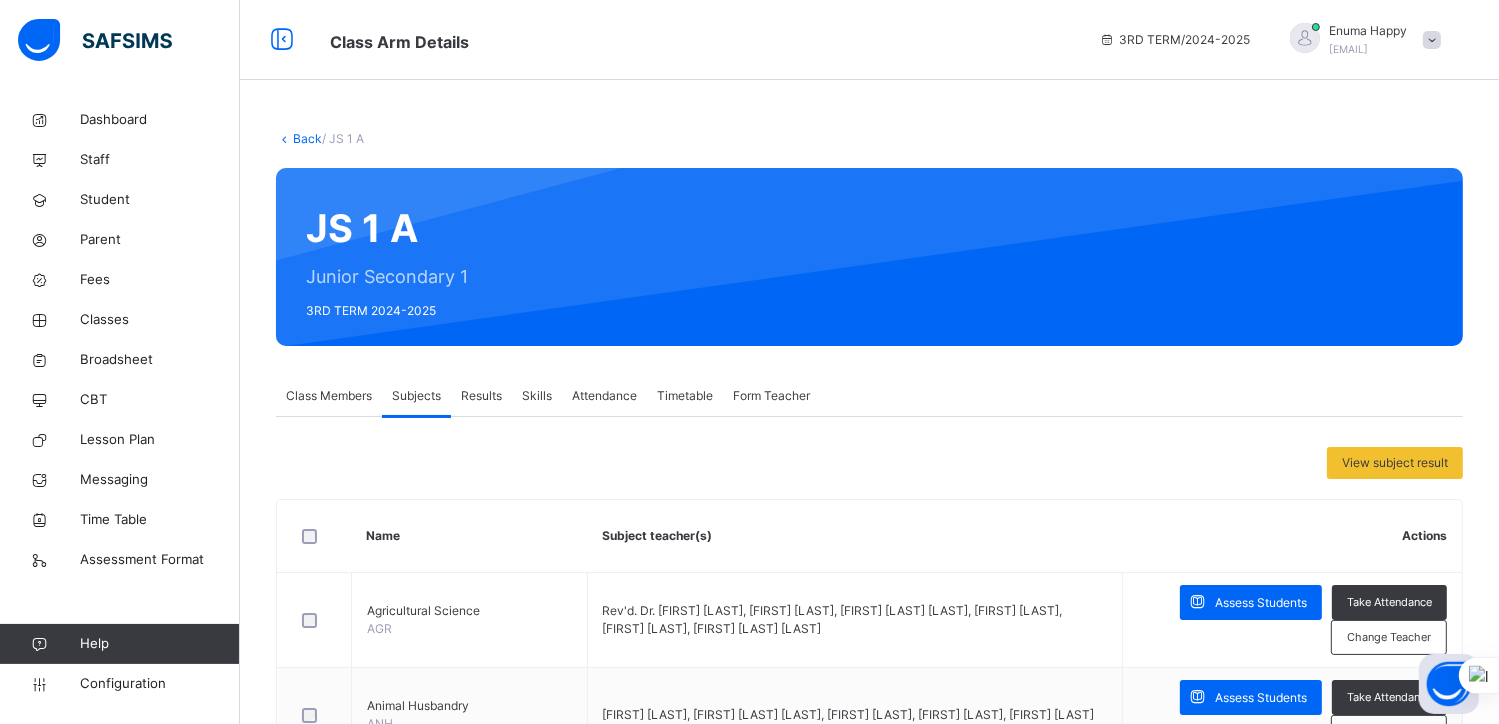 click on "Back" at bounding box center (307, 138) 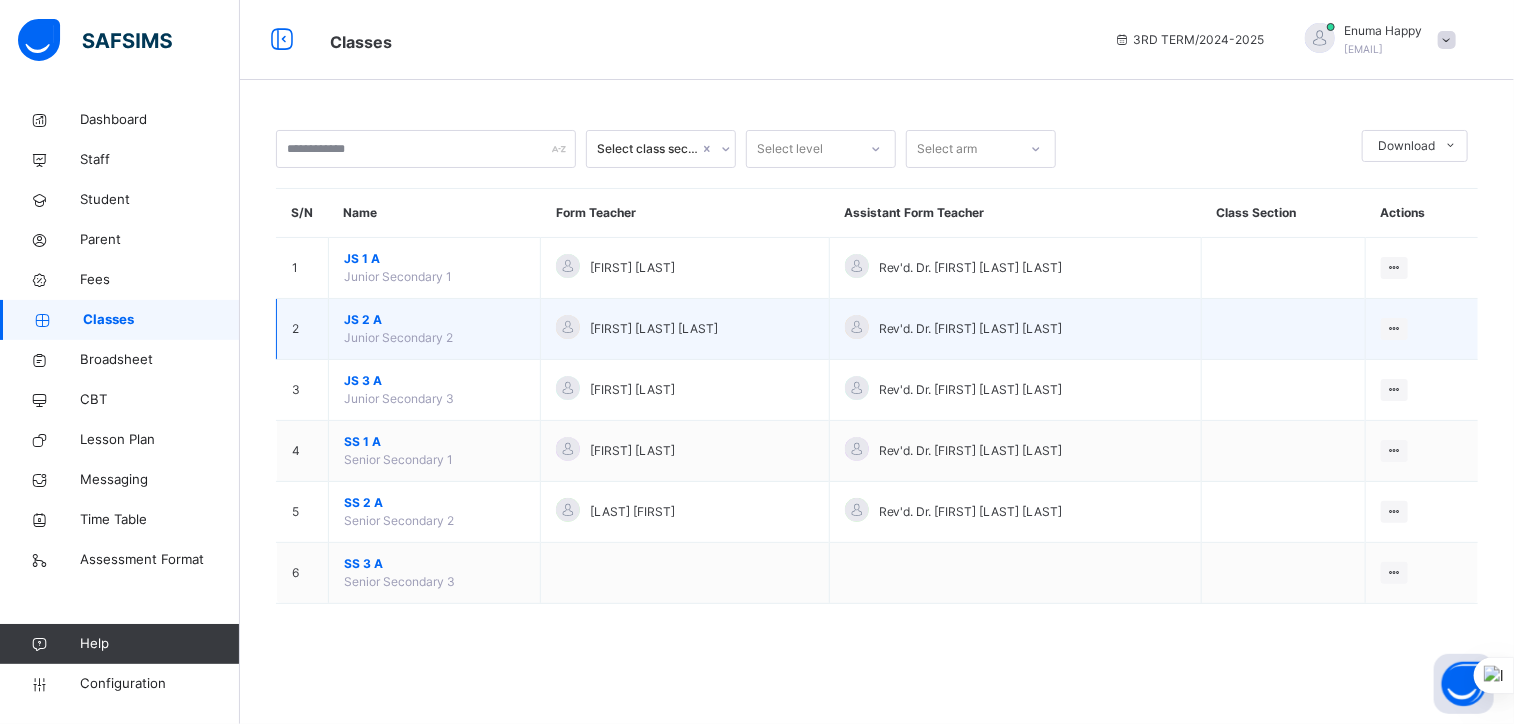 click on "JS 2   A" at bounding box center [434, 320] 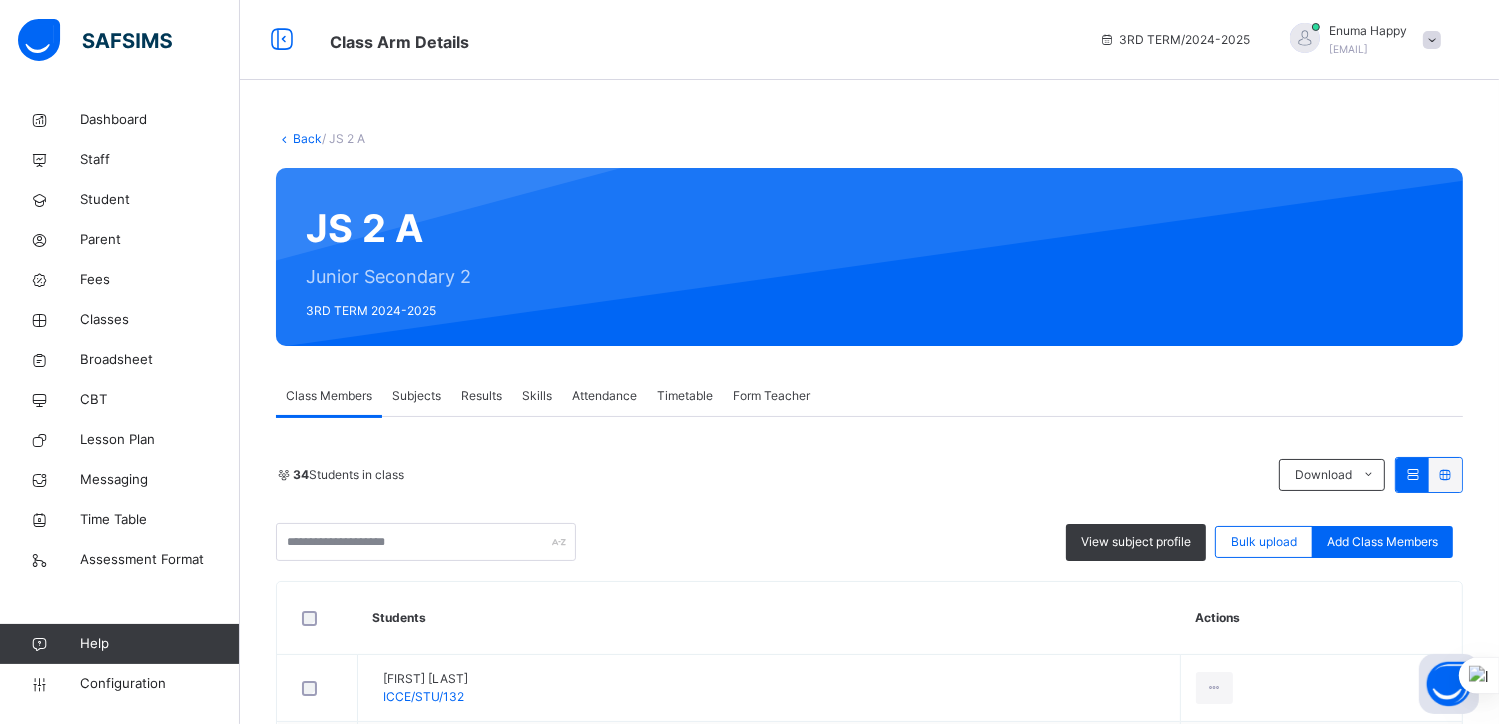 click on "Subjects" at bounding box center (416, 396) 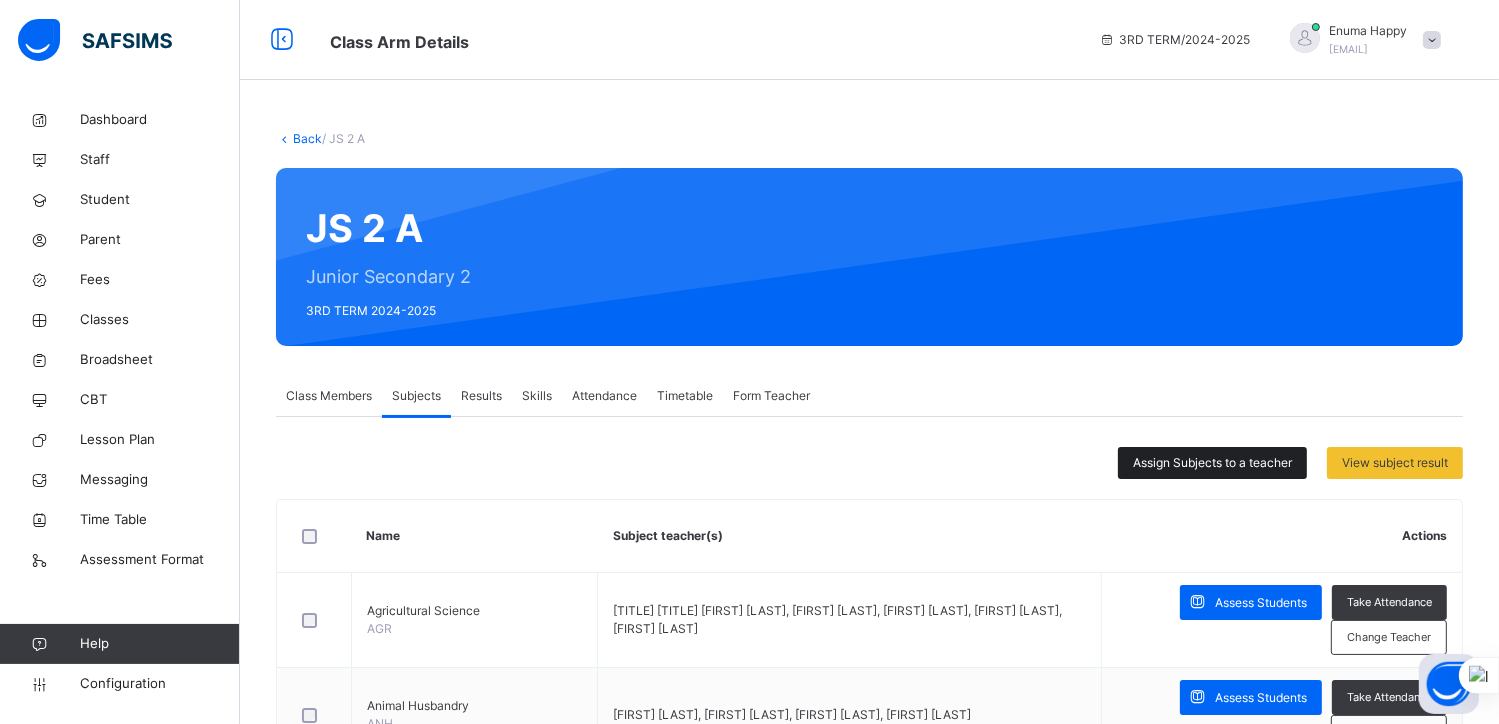 click on "Assign Subjects to a teacher" at bounding box center (1212, 463) 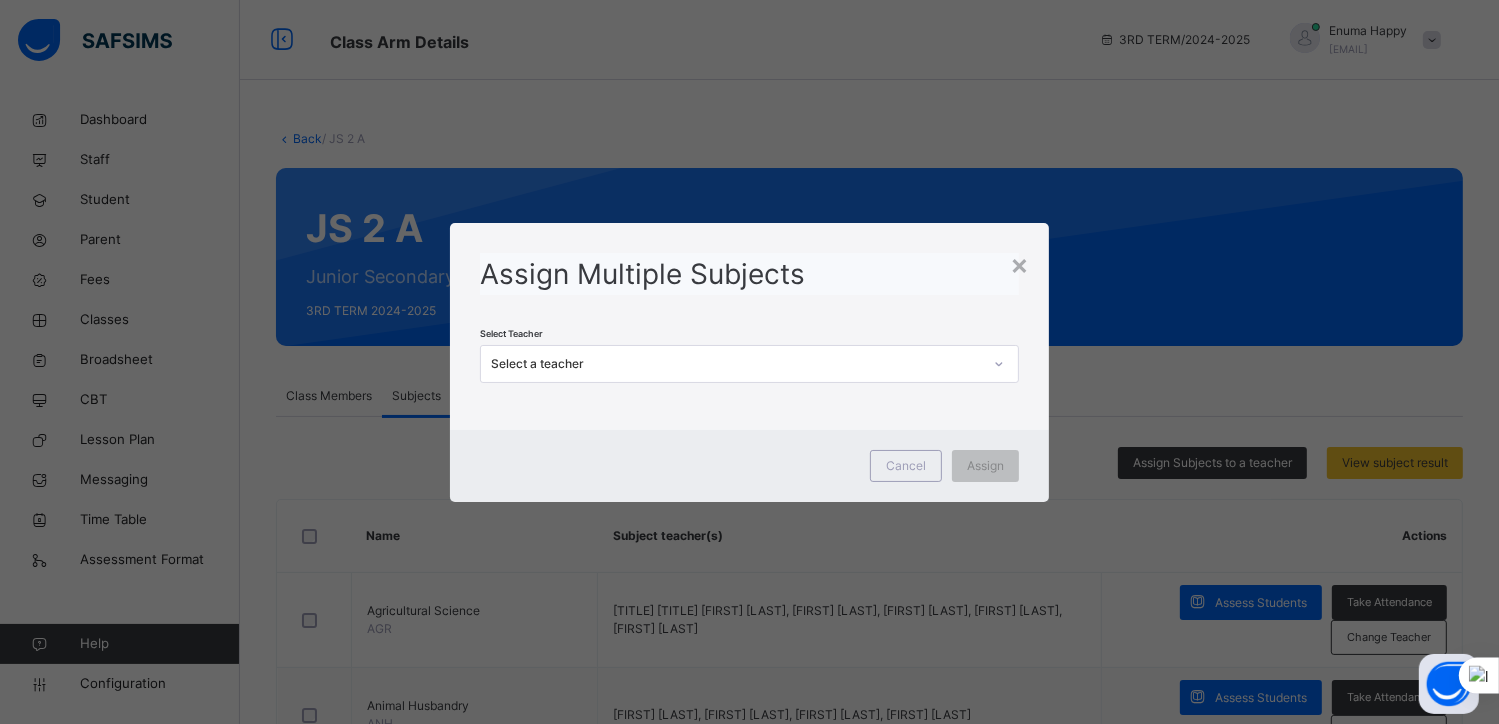 click 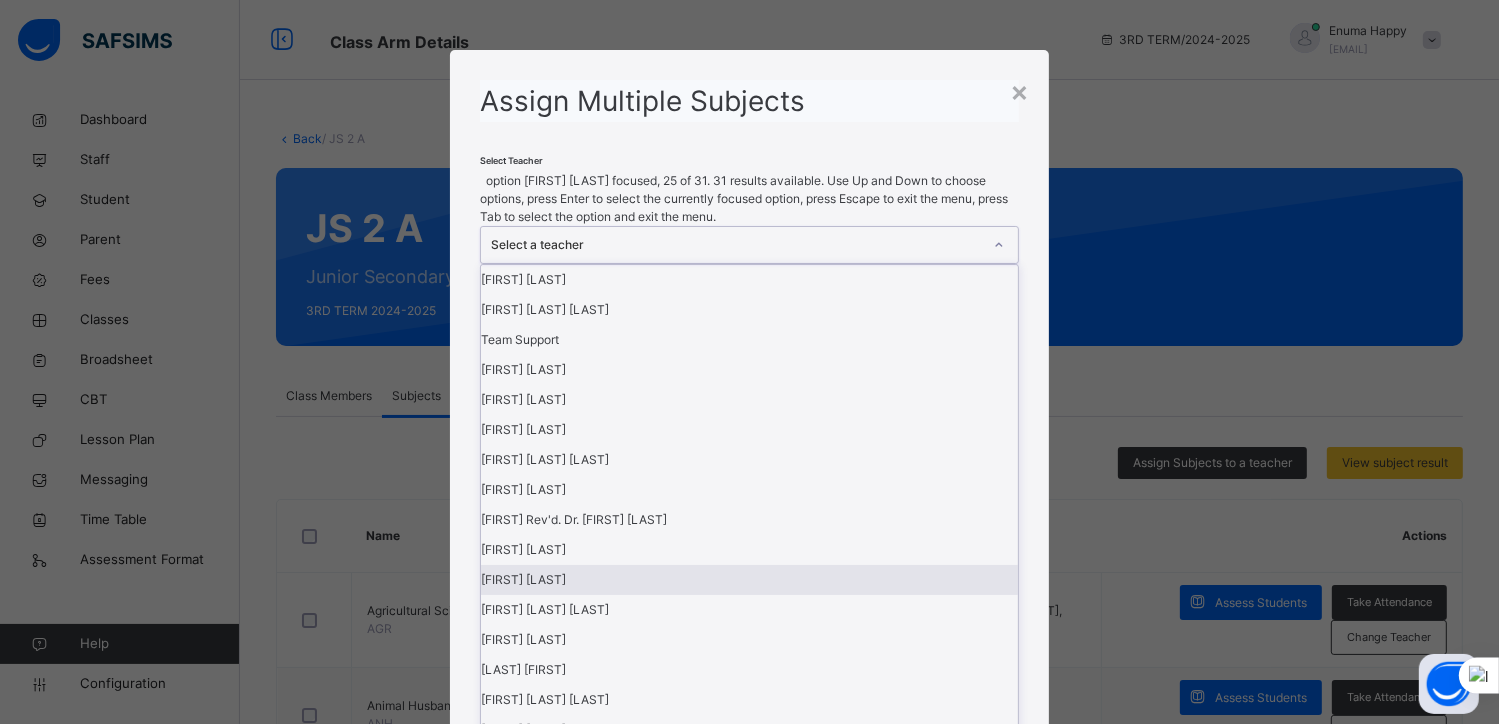 scroll, scrollTop: 606, scrollLeft: 0, axis: vertical 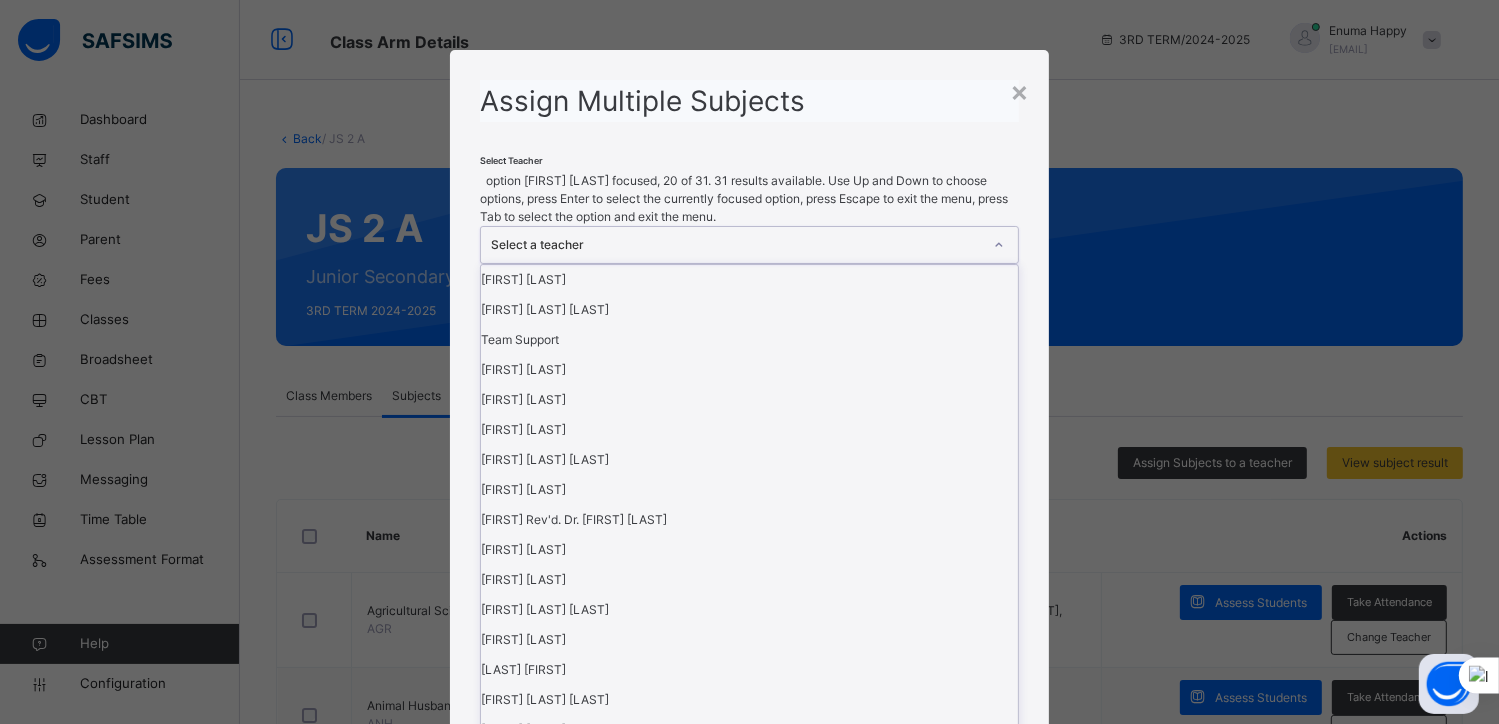 click on "[FIRST] [LAST]" at bounding box center (750, 850) 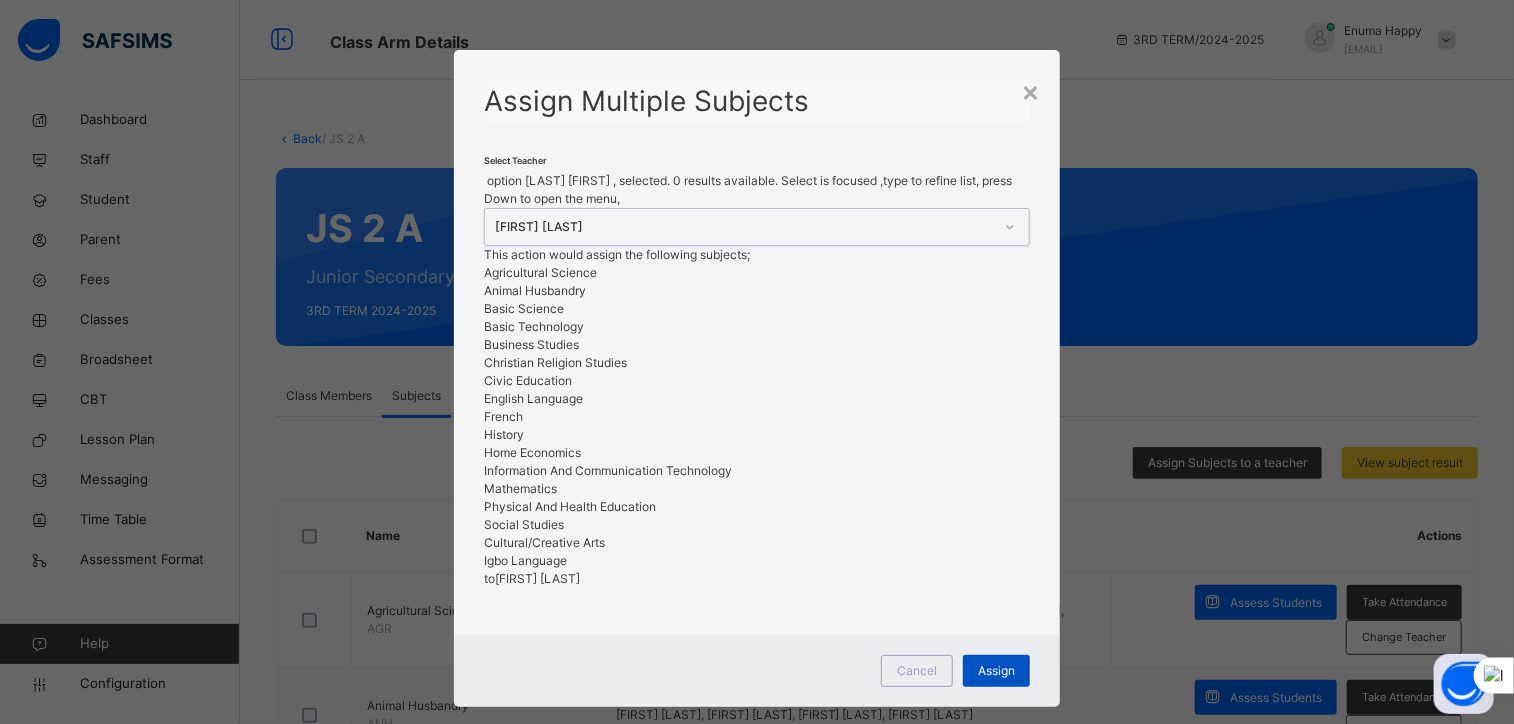 click on "Assign" at bounding box center (996, 671) 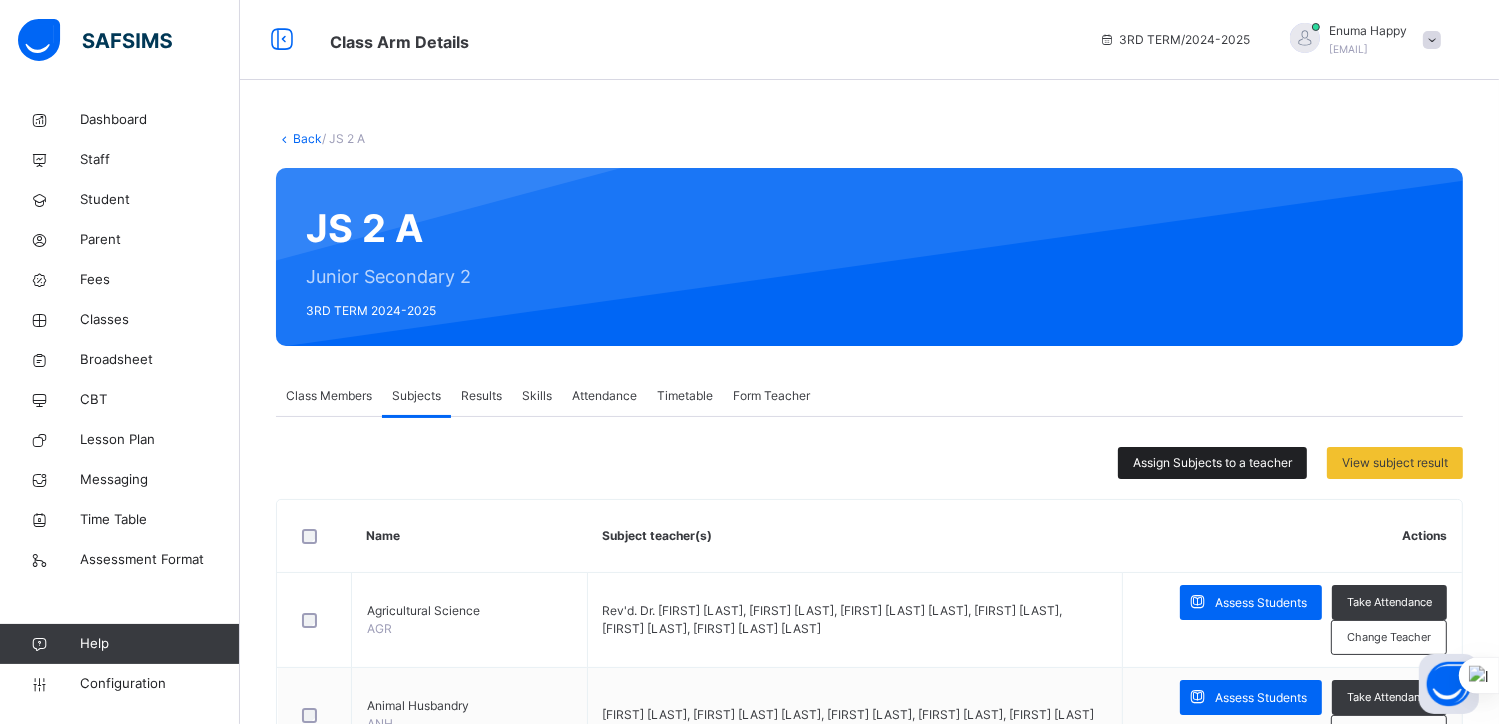 click on "Assign Subjects to a teacher" at bounding box center (1212, 463) 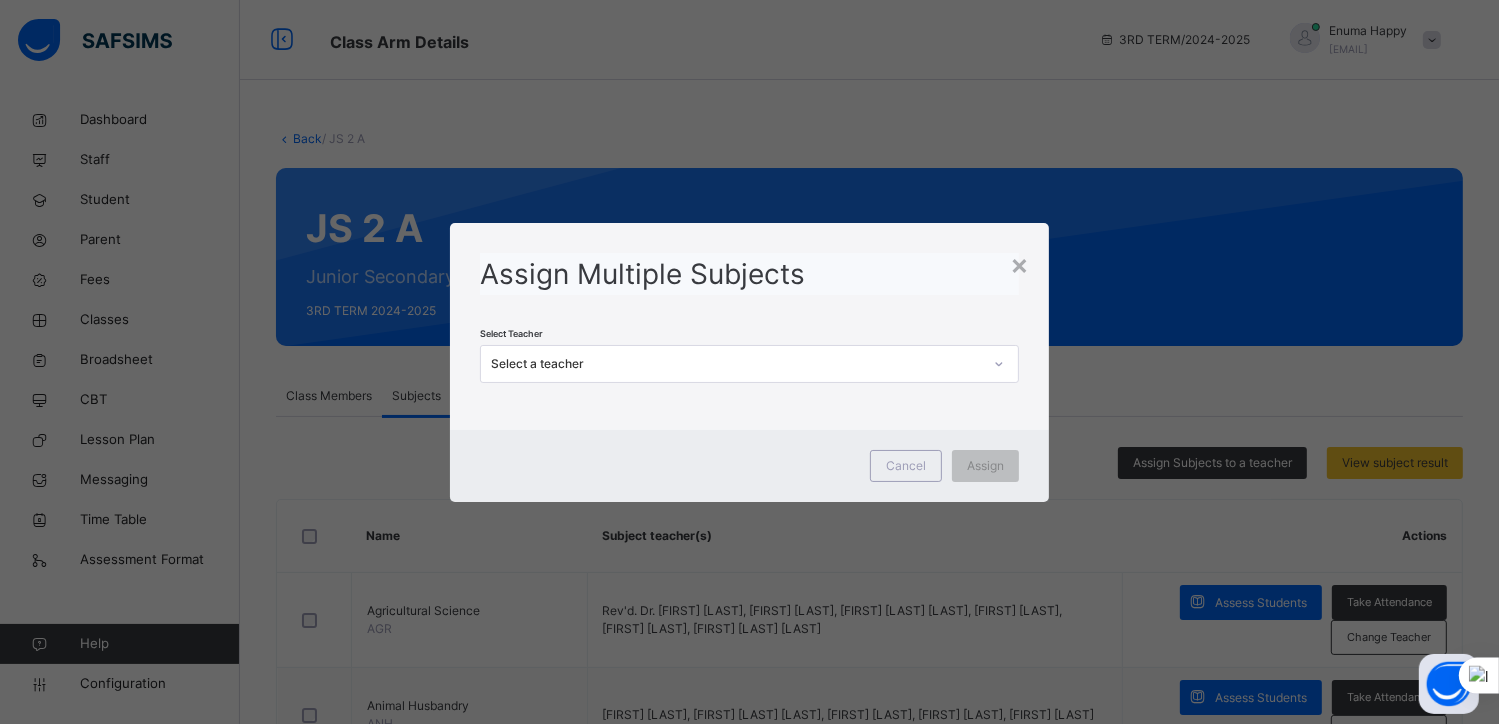 click 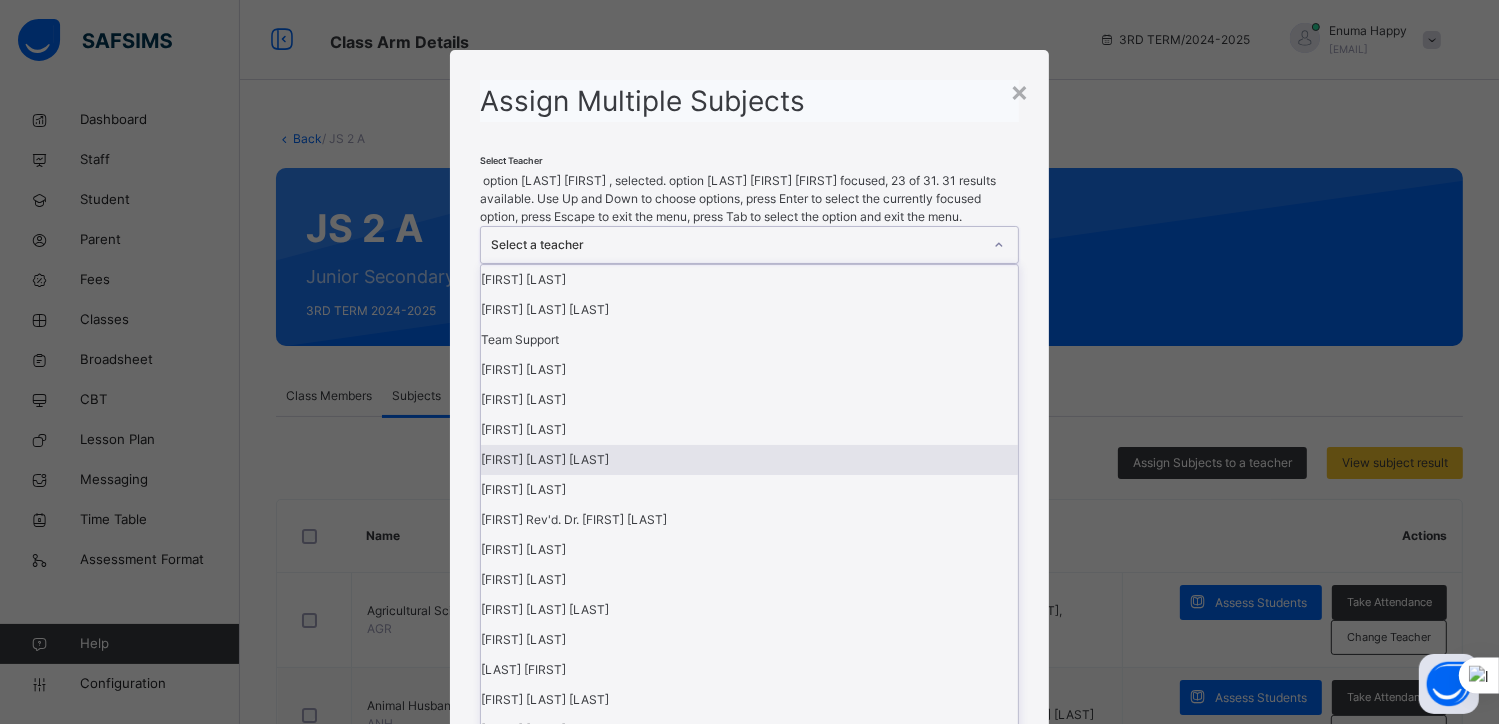 scroll, scrollTop: 538, scrollLeft: 0, axis: vertical 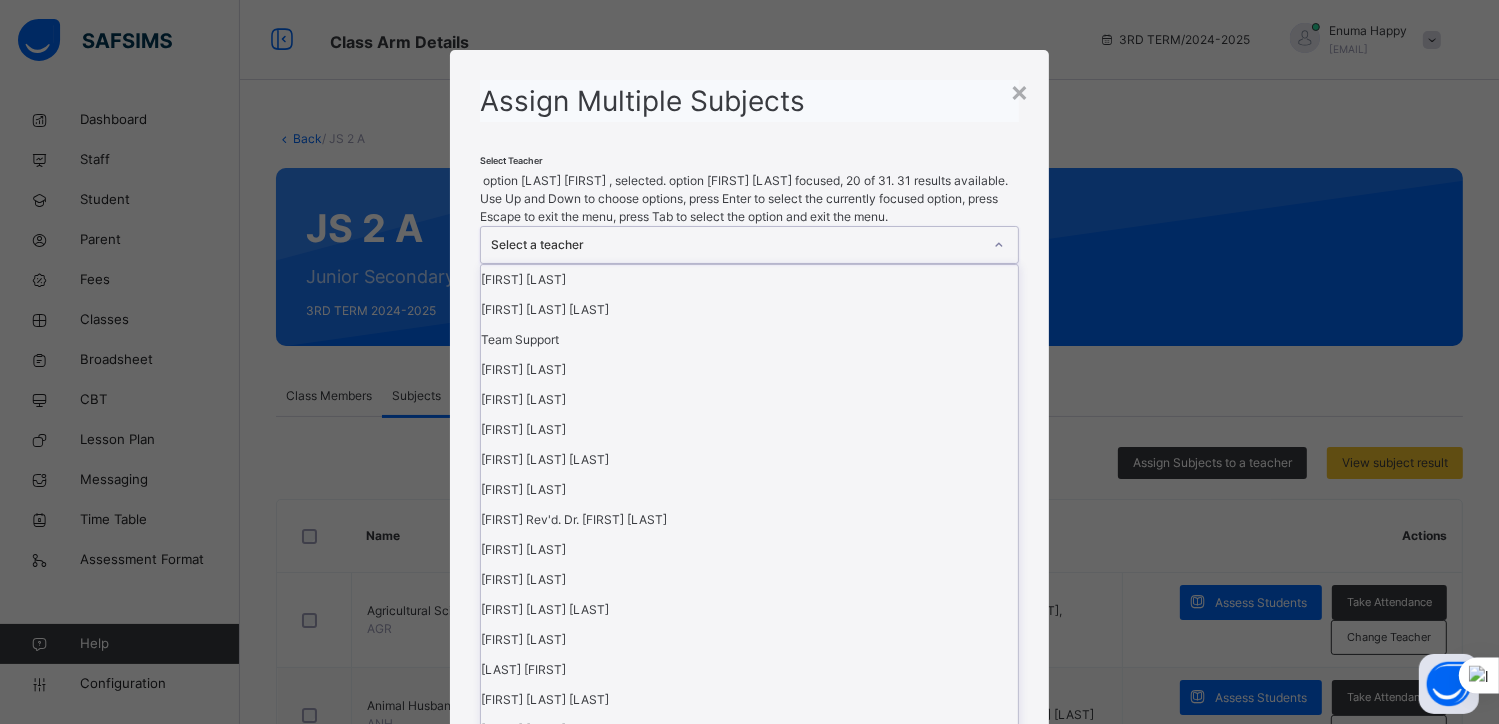 click on "[FIRST] [LAST]" at bounding box center [750, 850] 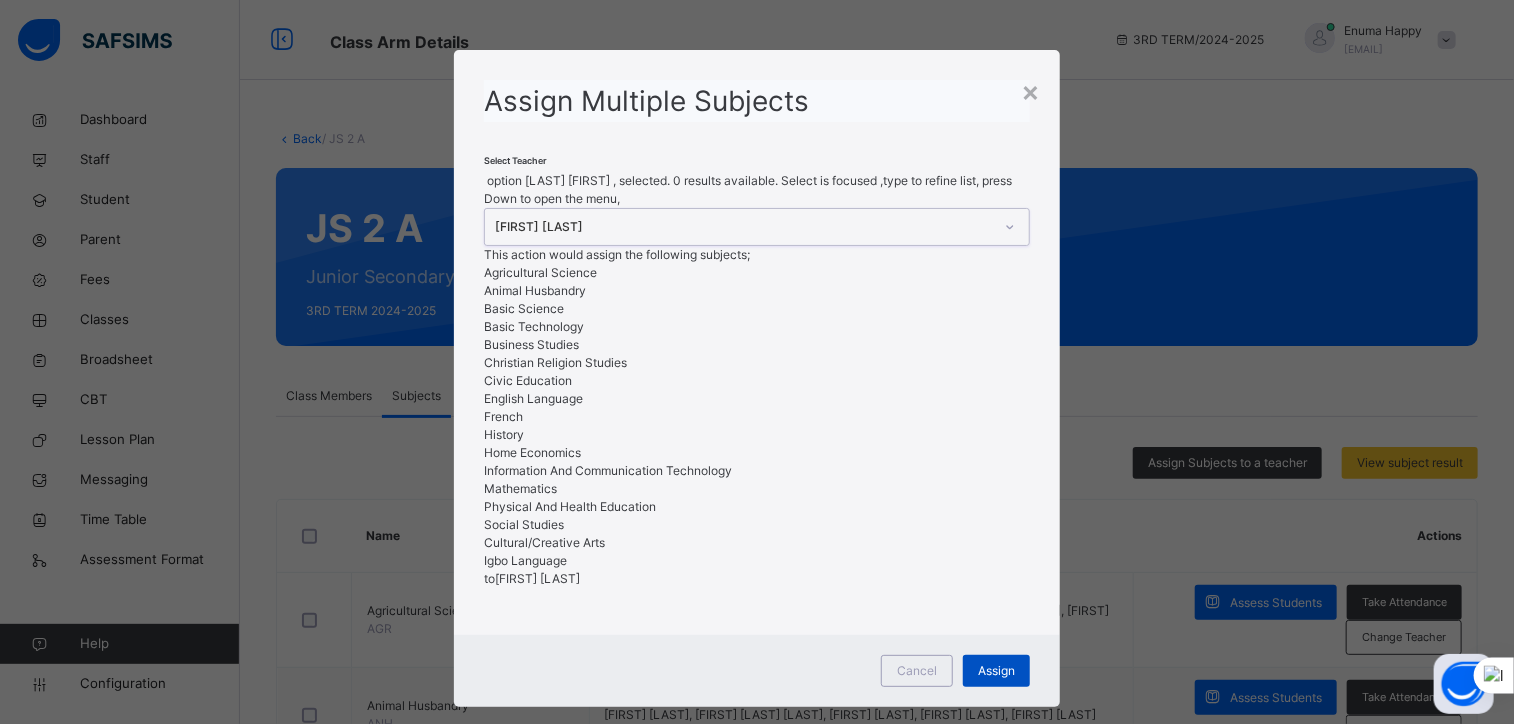 click on "Assign" at bounding box center [996, 671] 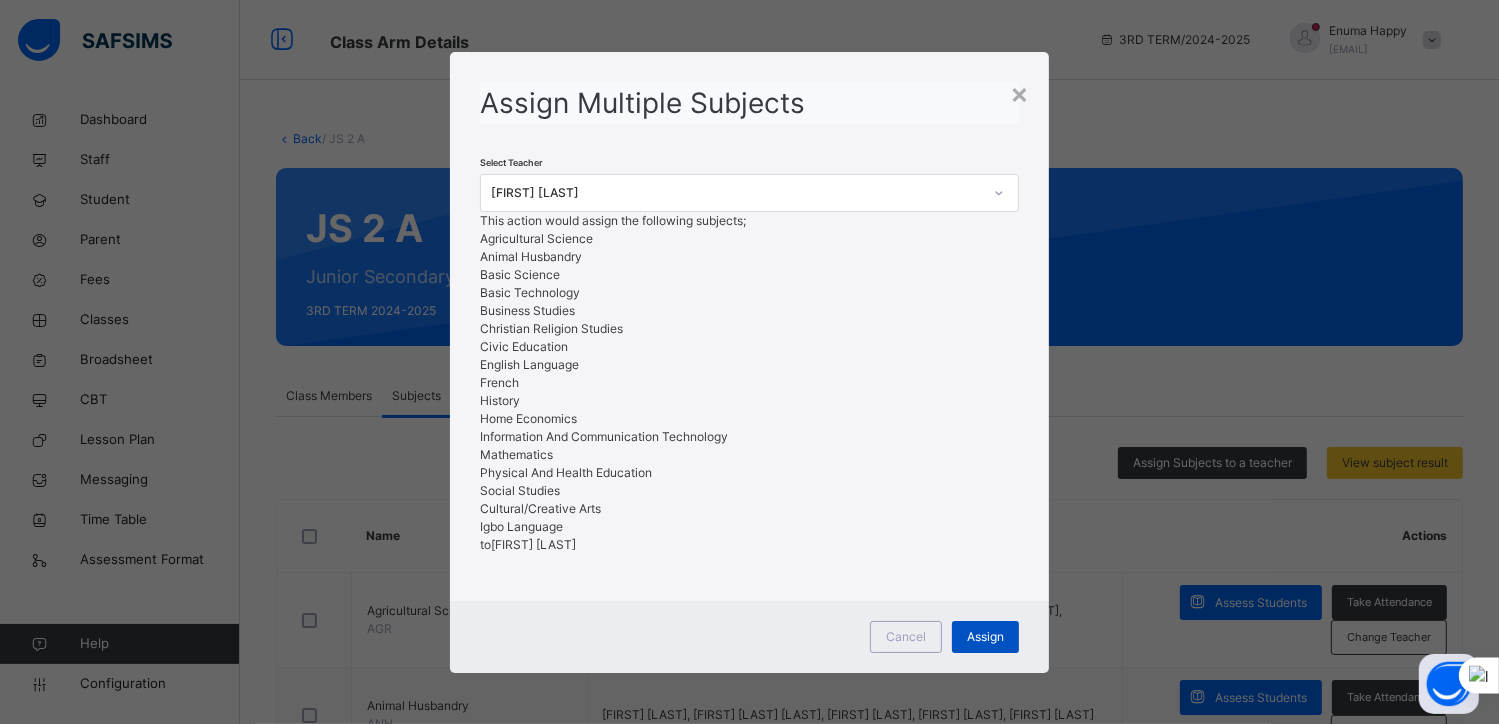 click on "Assign" at bounding box center (985, 637) 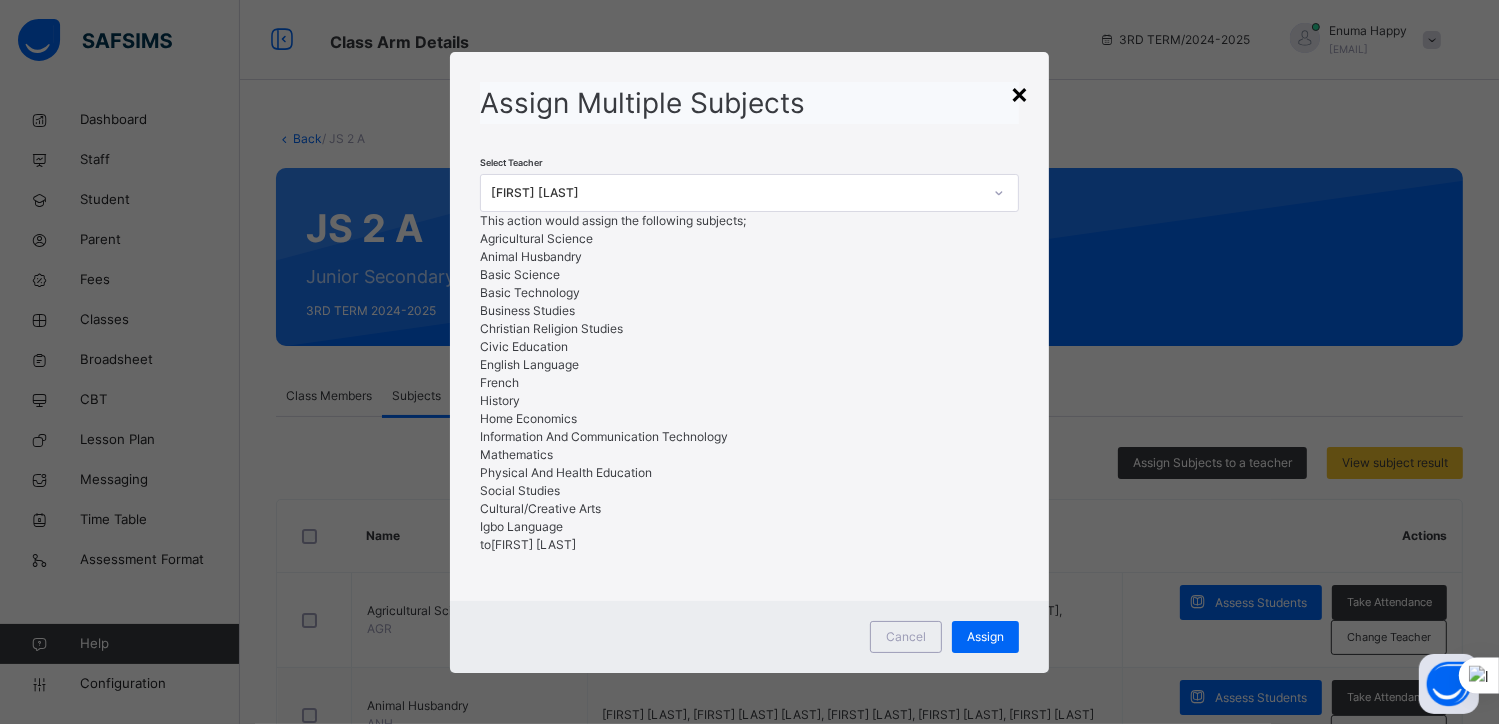 click on "×" at bounding box center (1019, 93) 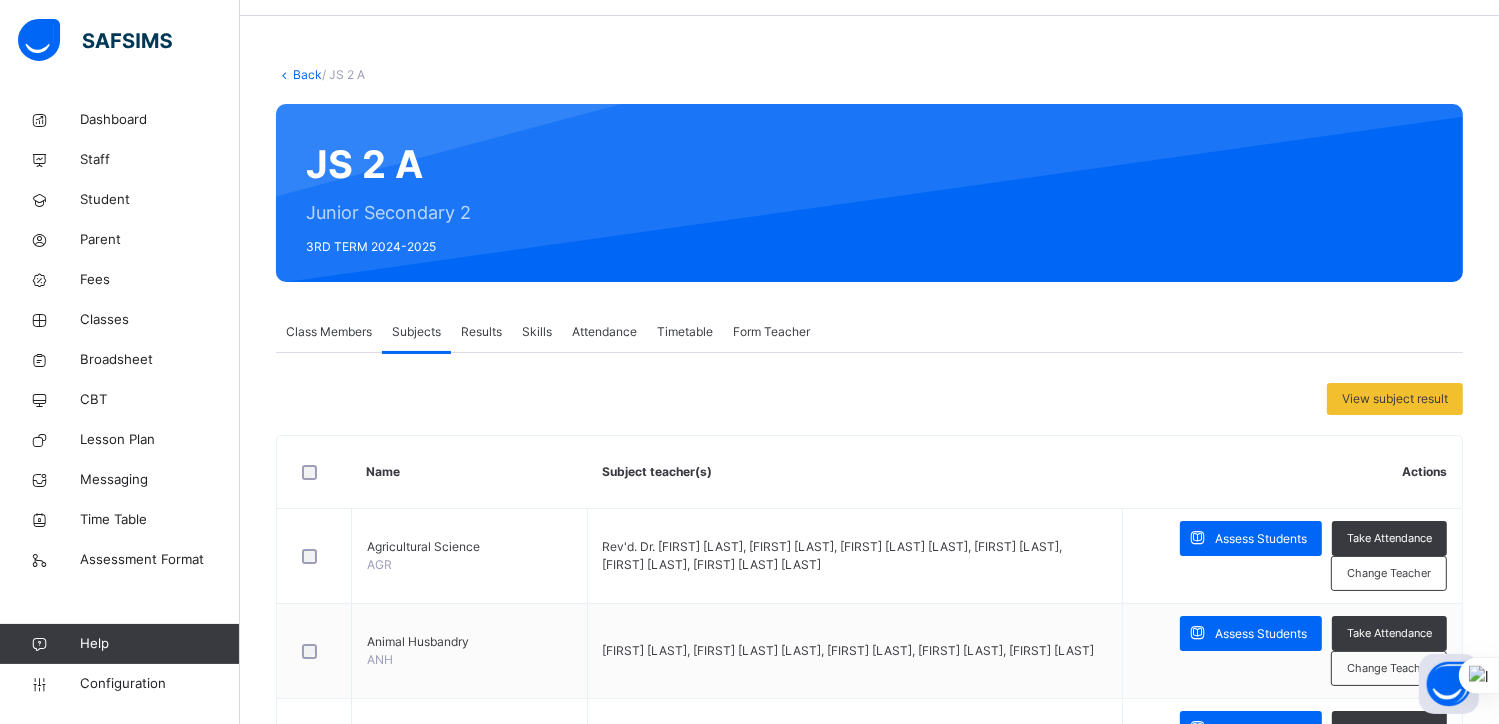 scroll, scrollTop: 0, scrollLeft: 0, axis: both 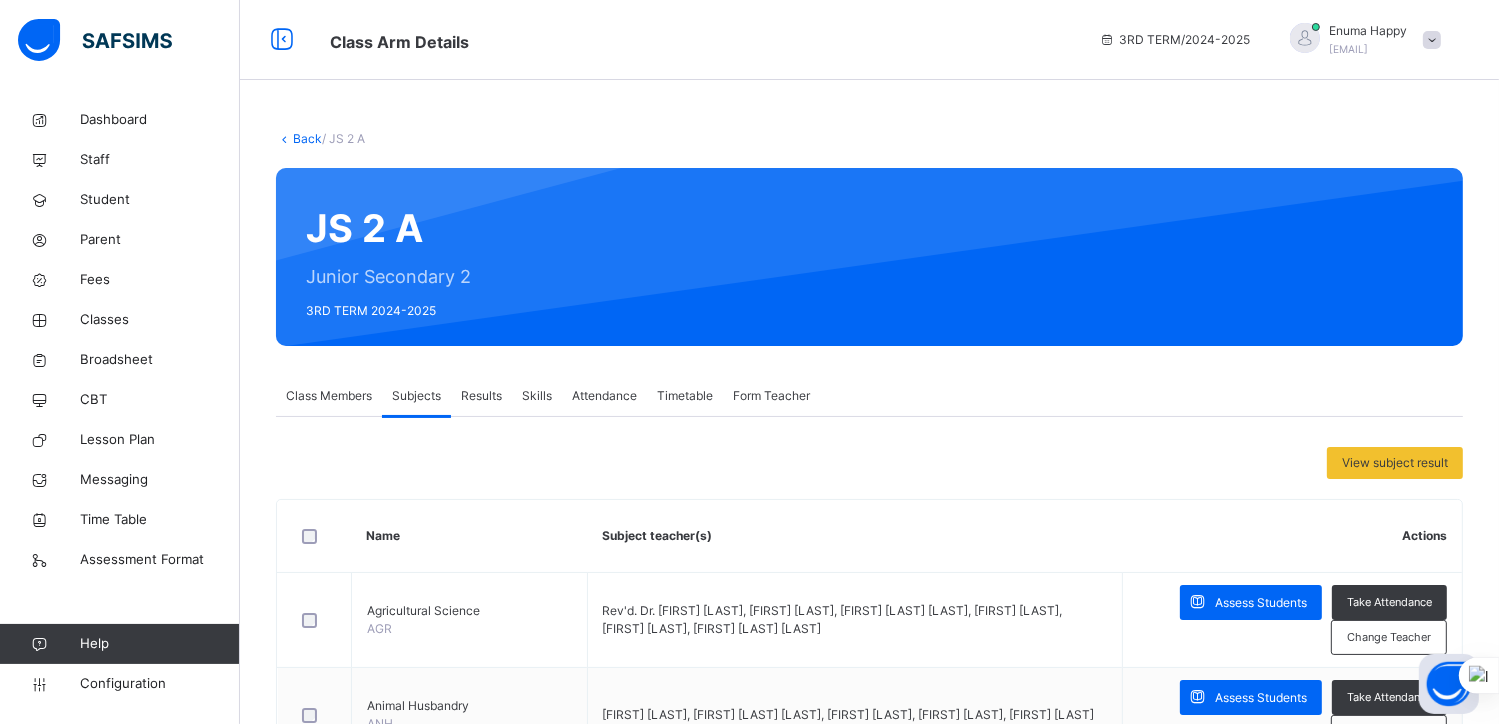 click on "Back" at bounding box center (307, 138) 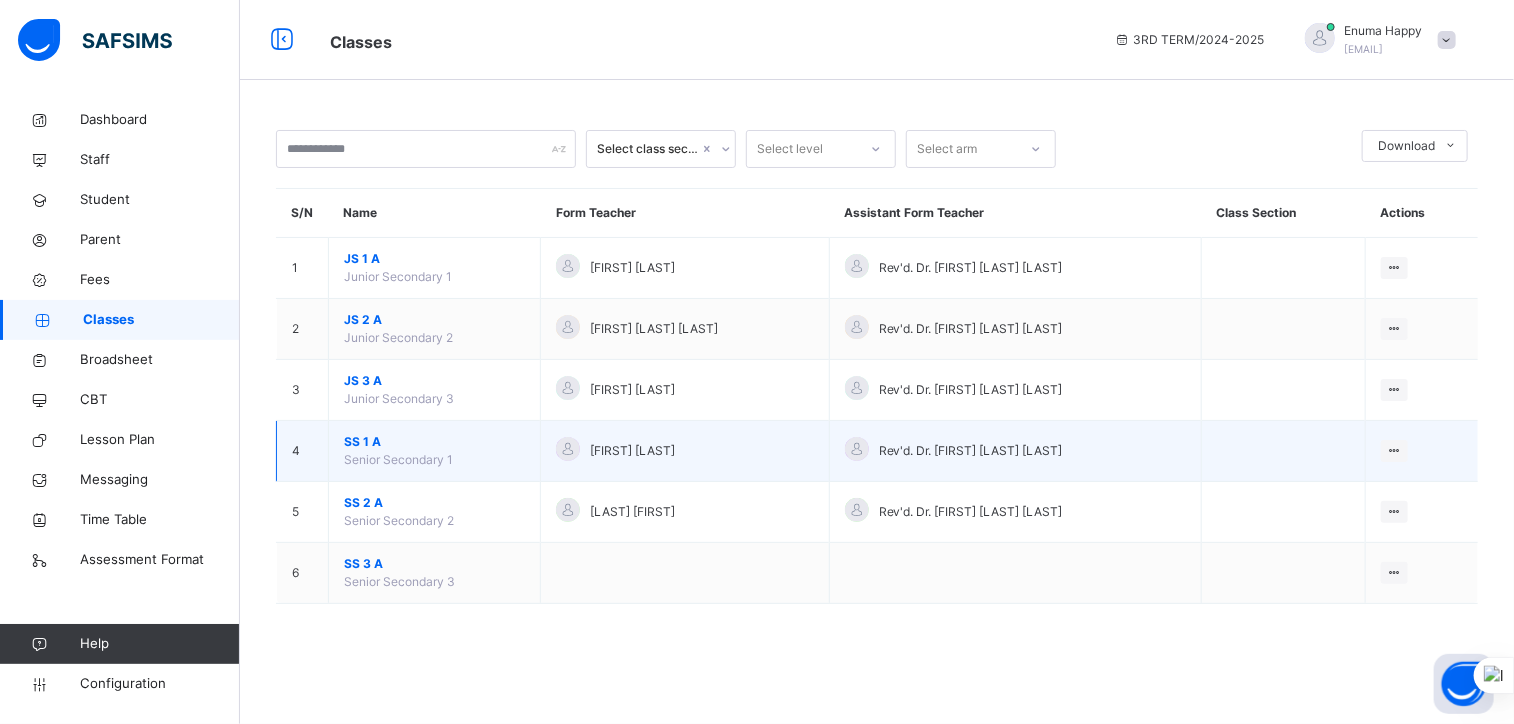click on "SS 1   A" at bounding box center [434, 442] 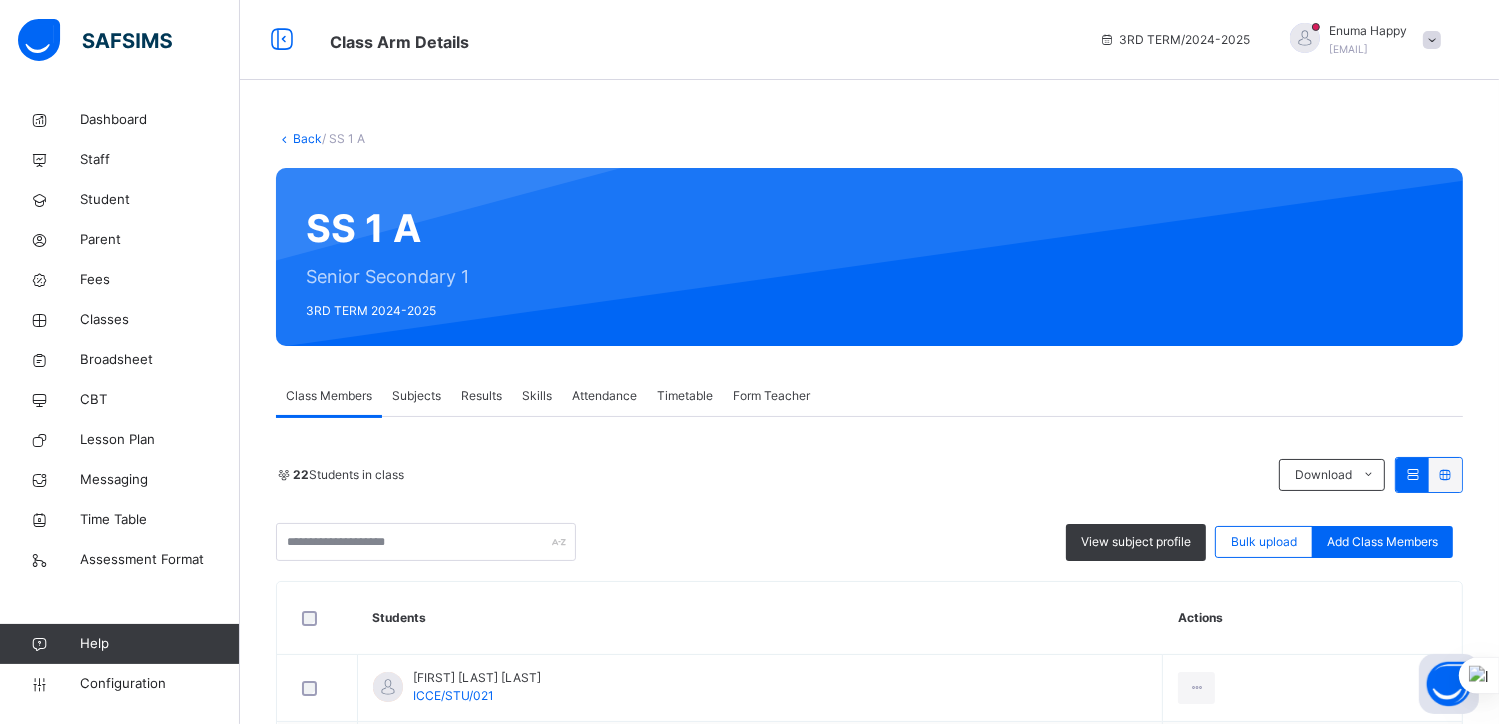 click on "Subjects" at bounding box center [416, 396] 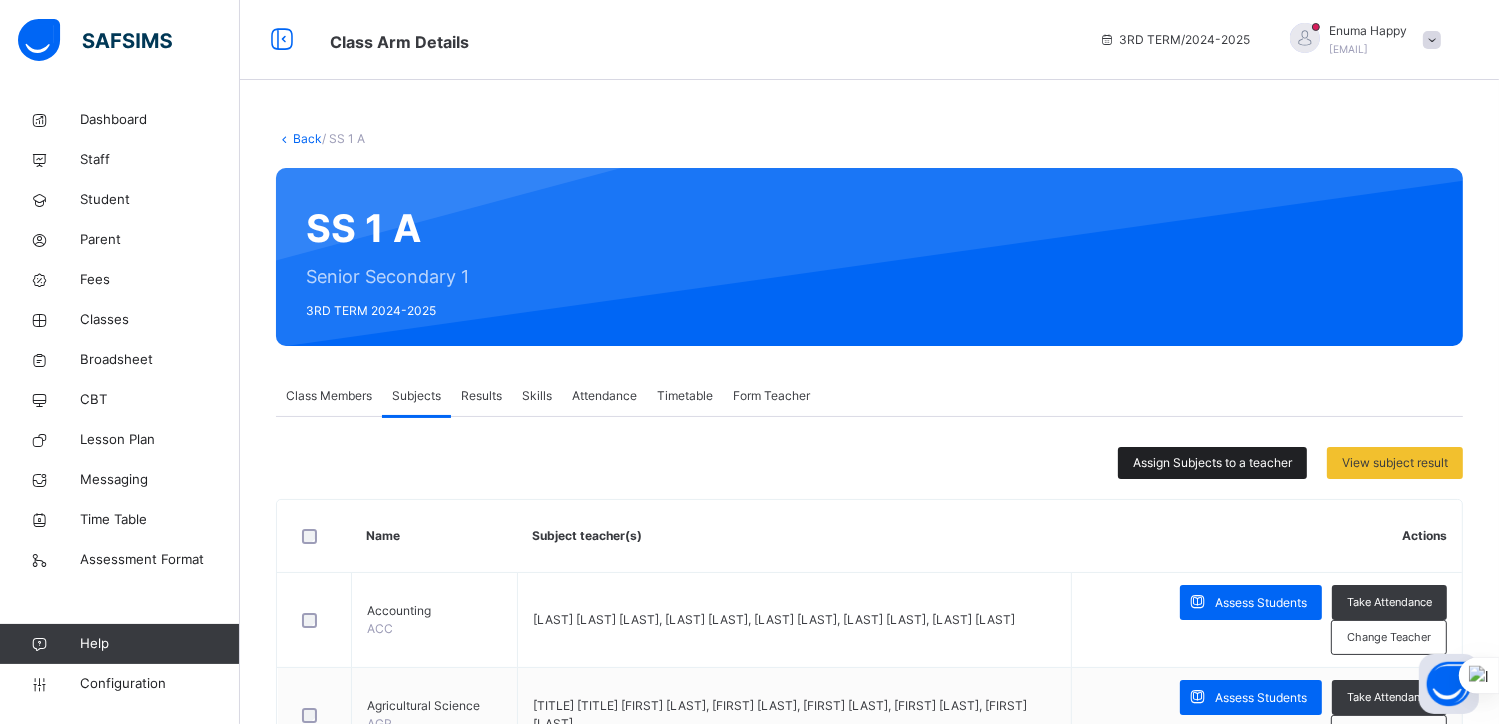 click on "Assign Subjects to a teacher" at bounding box center (1212, 463) 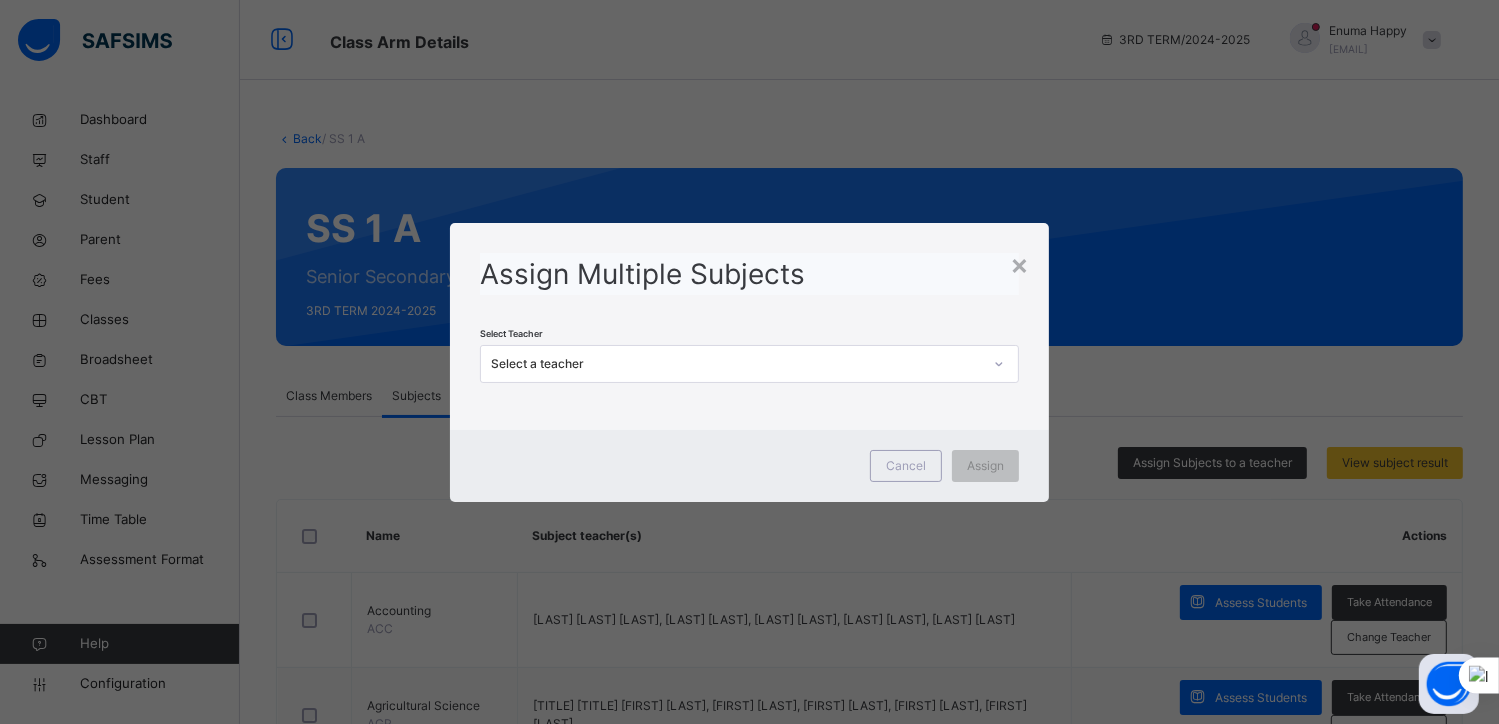 click at bounding box center (999, 364) 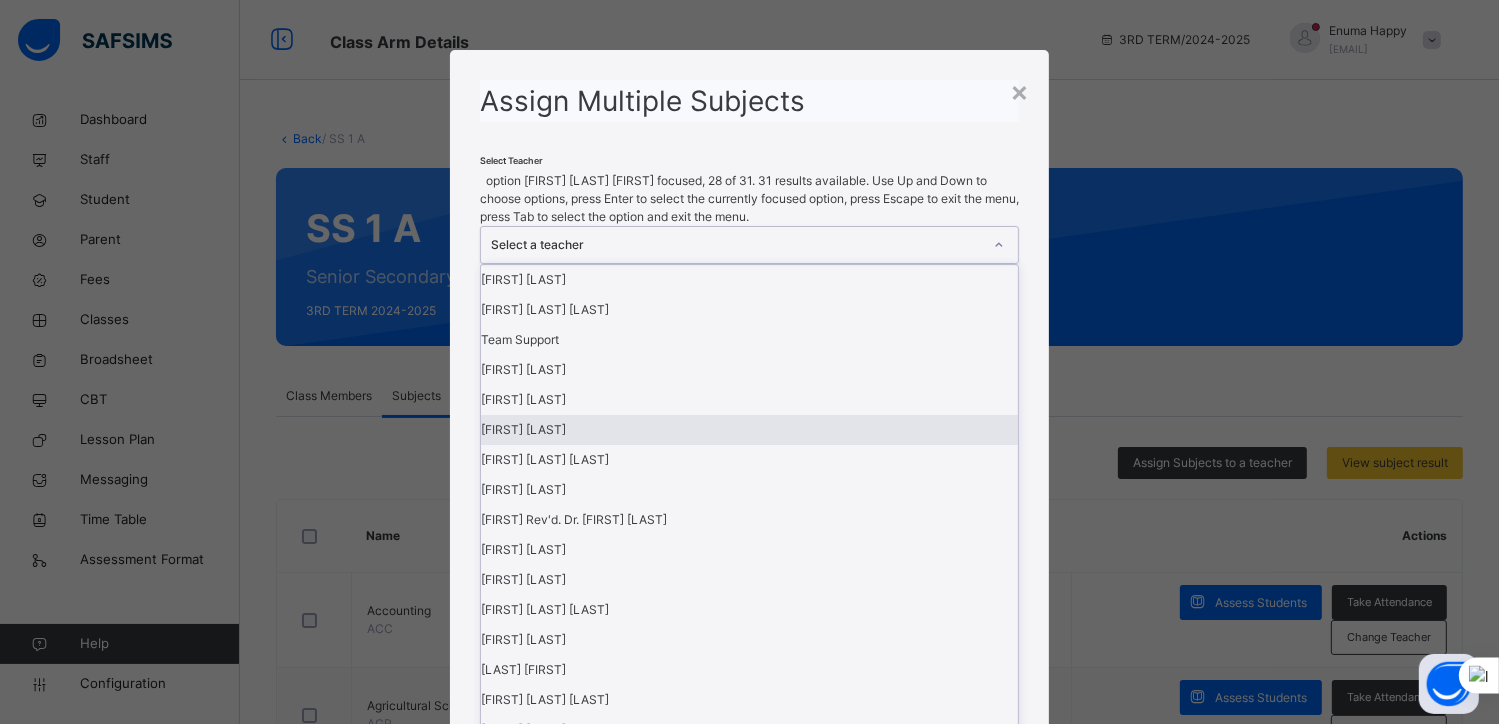 scroll, scrollTop: 582, scrollLeft: 0, axis: vertical 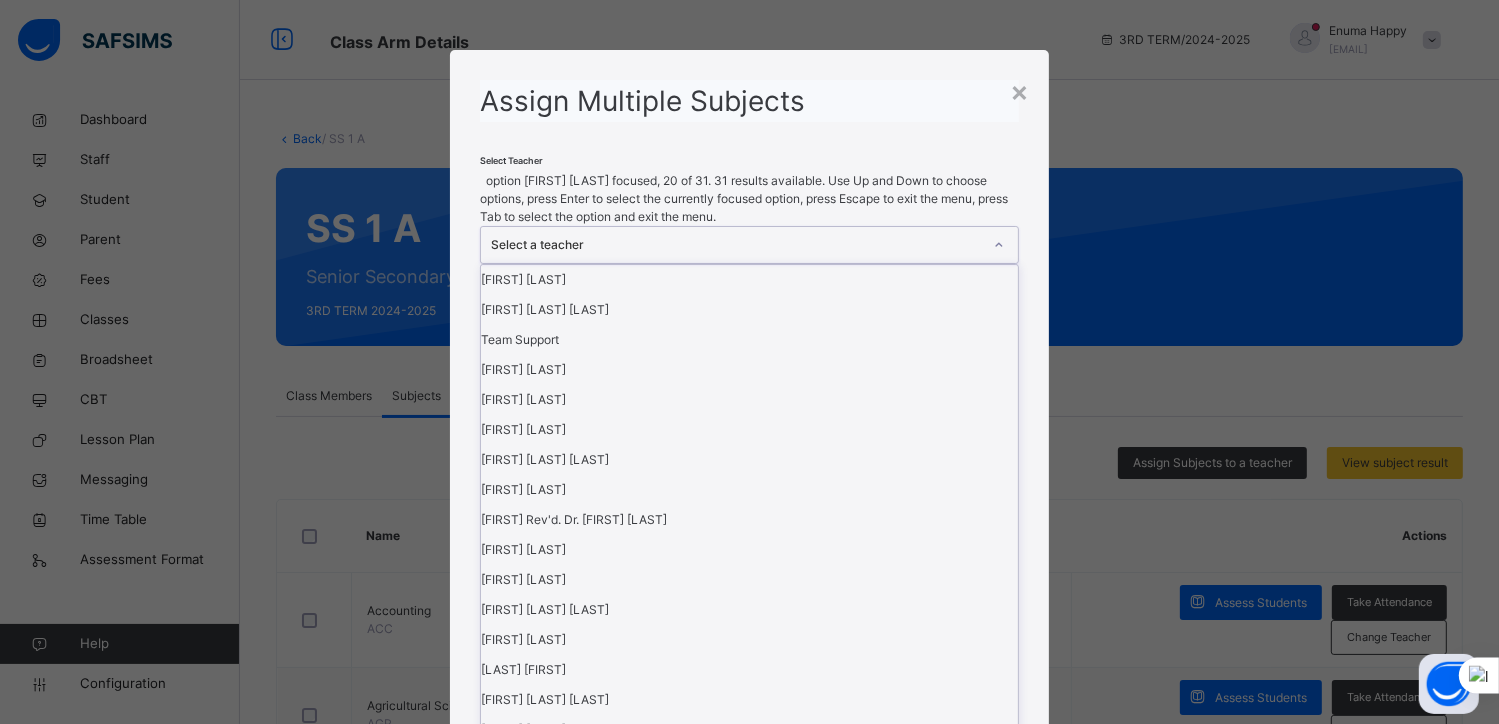 click on "[FIRST] [LAST]" at bounding box center (750, 850) 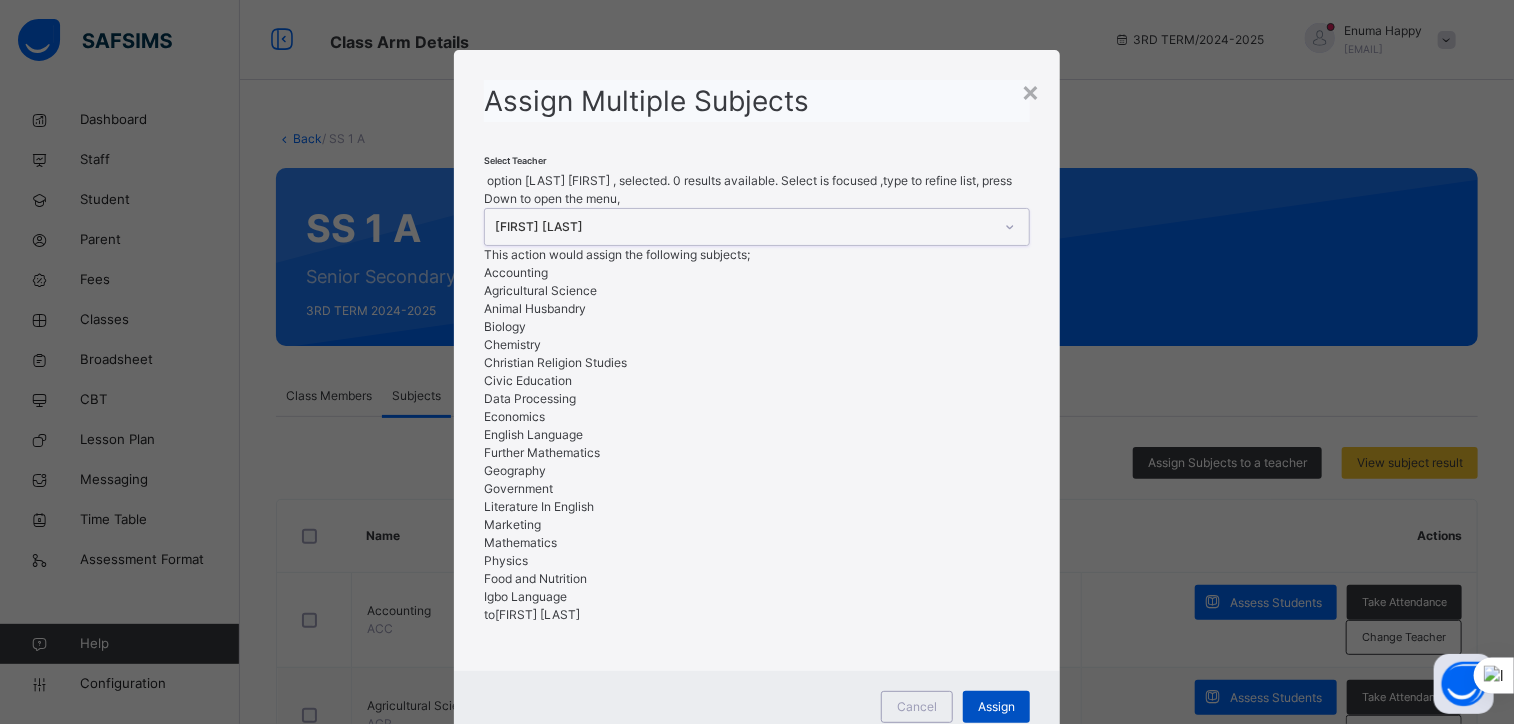 click on "Assign" at bounding box center (996, 707) 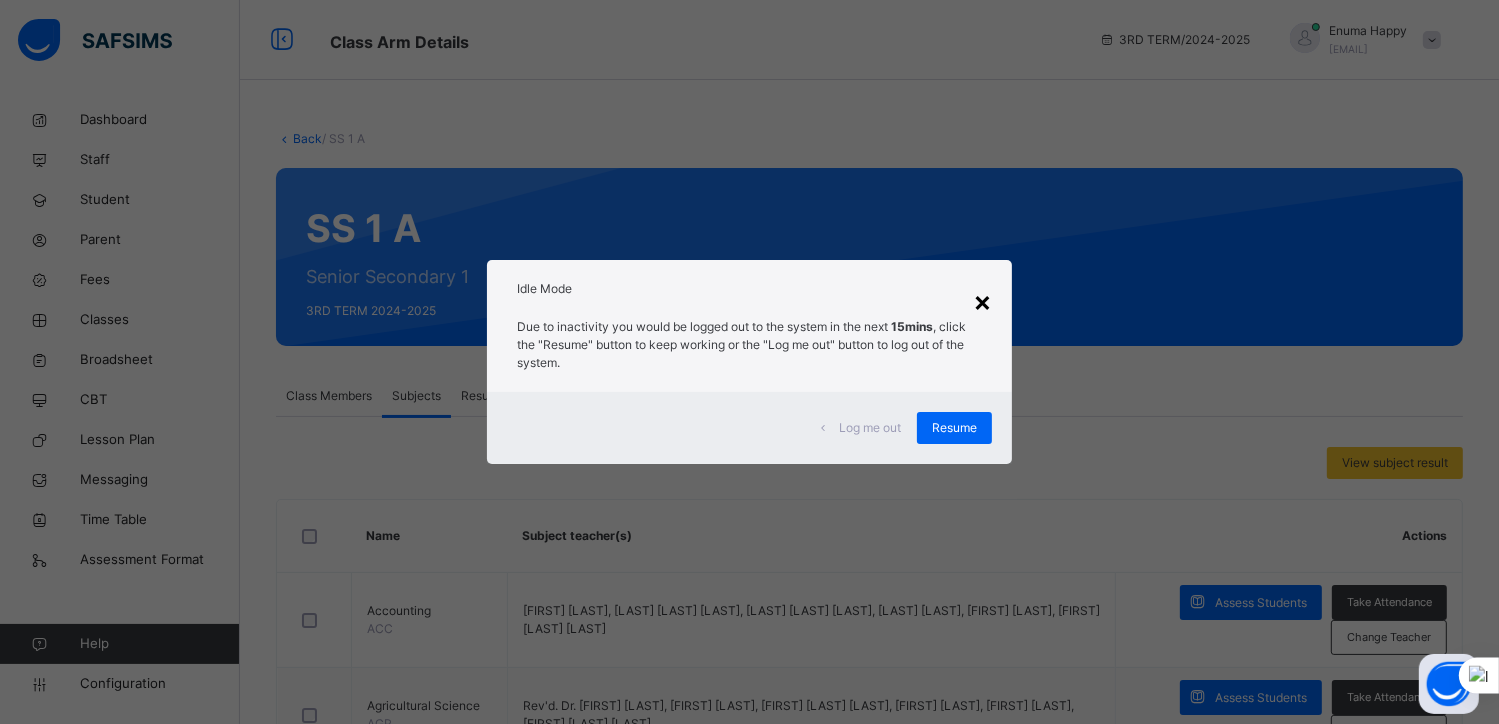 click on "×" at bounding box center [982, 301] 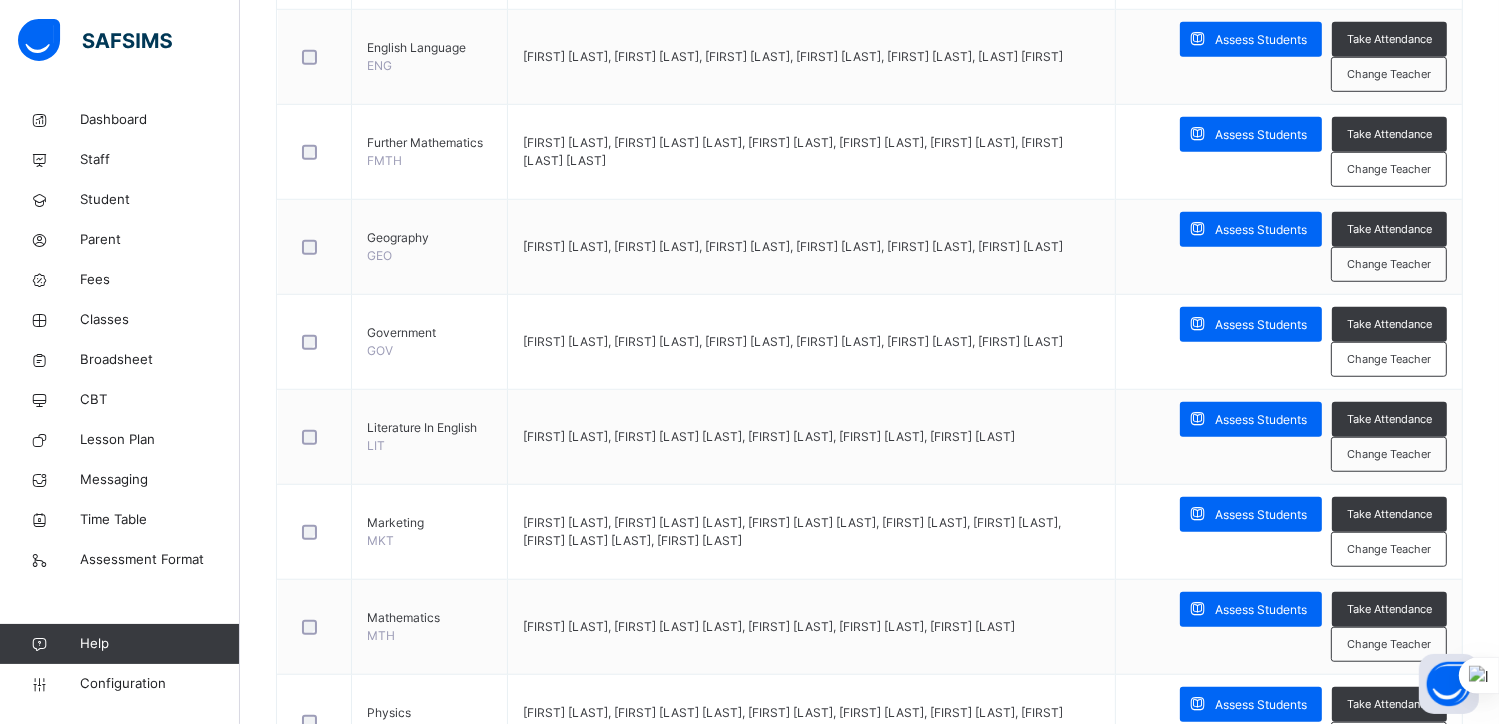 scroll, scrollTop: 1700, scrollLeft: 0, axis: vertical 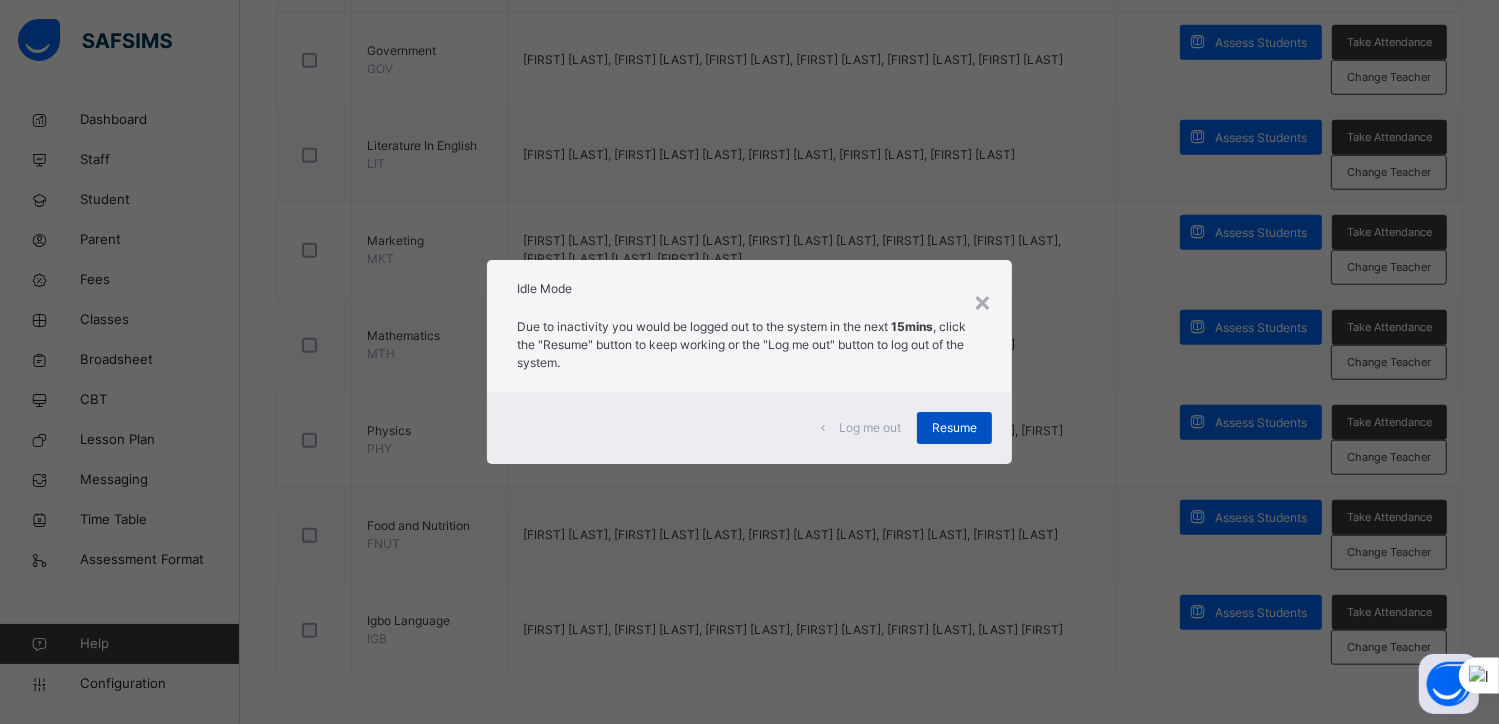 click on "Resume" at bounding box center [954, 428] 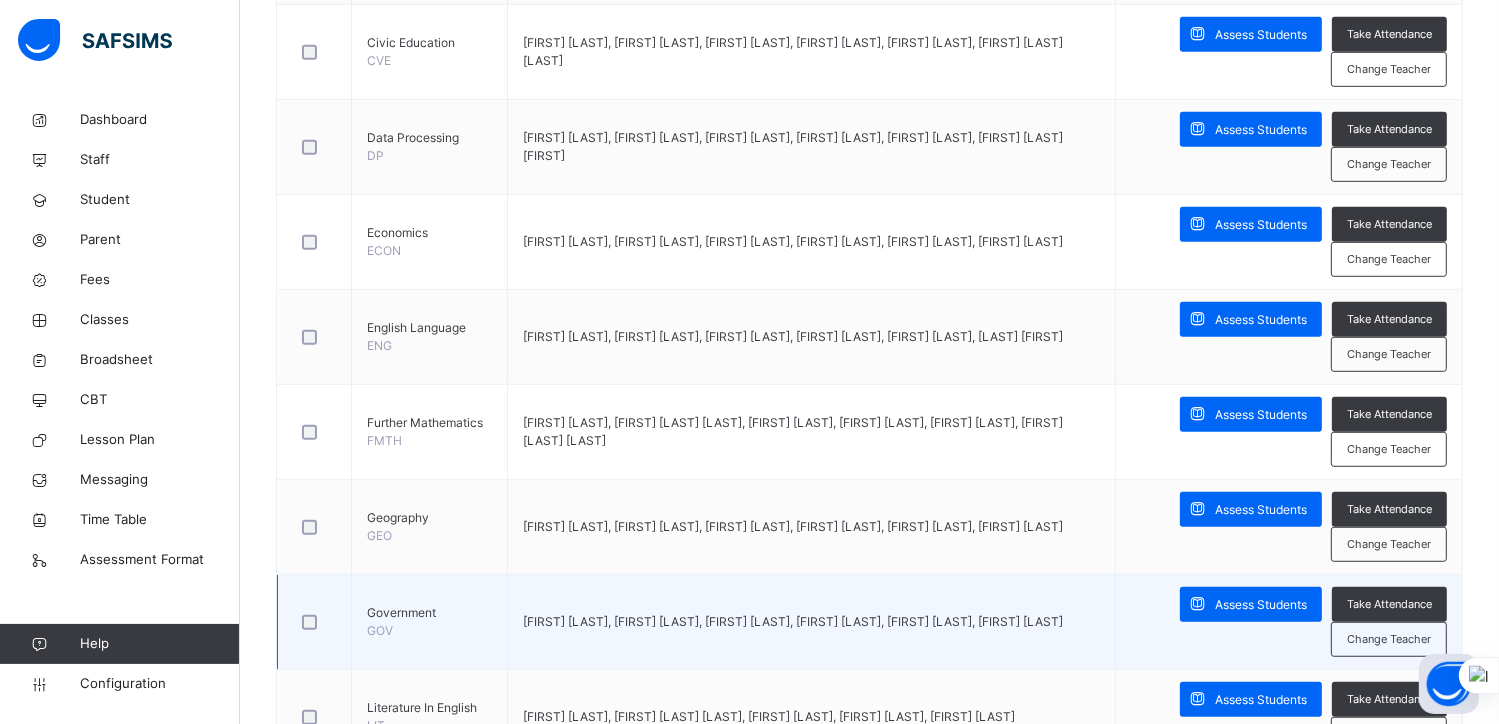 scroll, scrollTop: 1115, scrollLeft: 0, axis: vertical 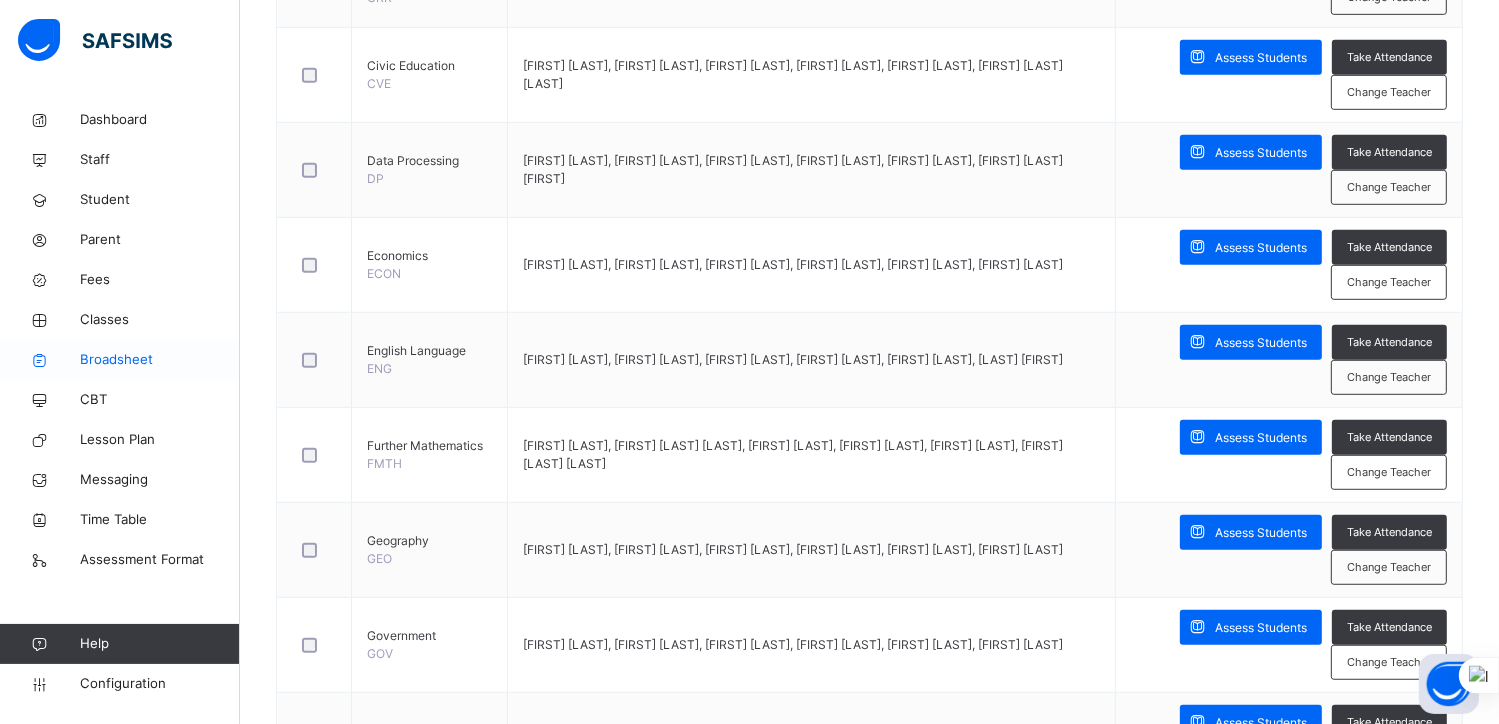 click on "Broadsheet" at bounding box center (160, 360) 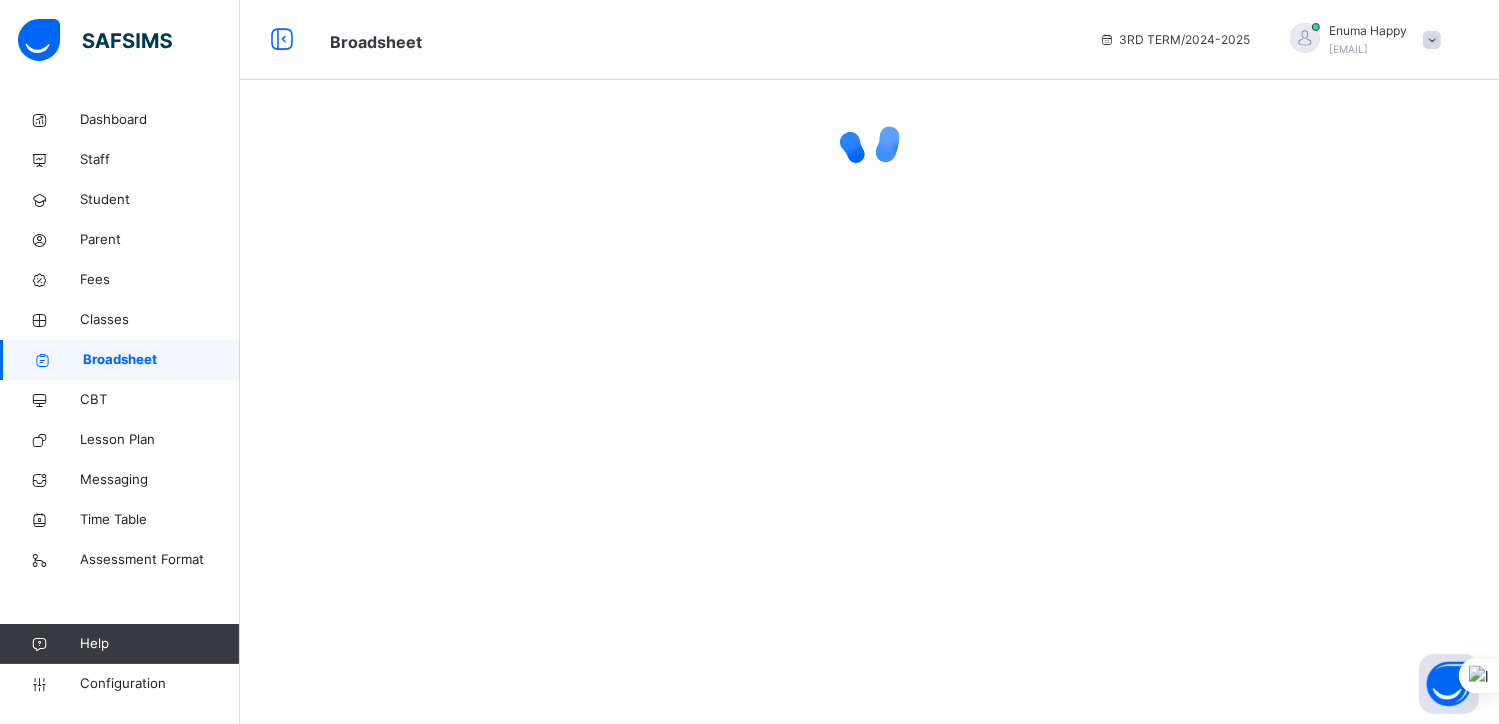 scroll, scrollTop: 0, scrollLeft: 0, axis: both 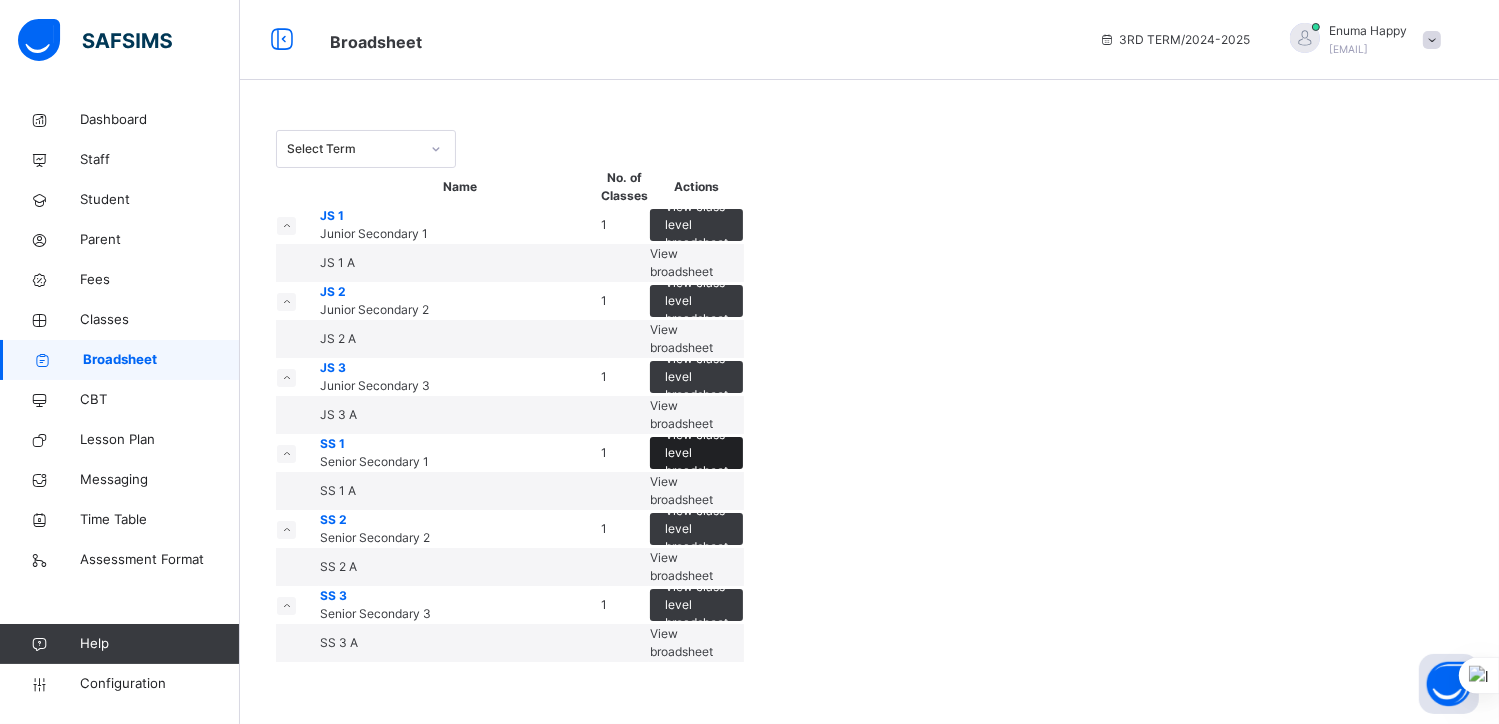 click on "View class level broadsheet" at bounding box center [696, 453] 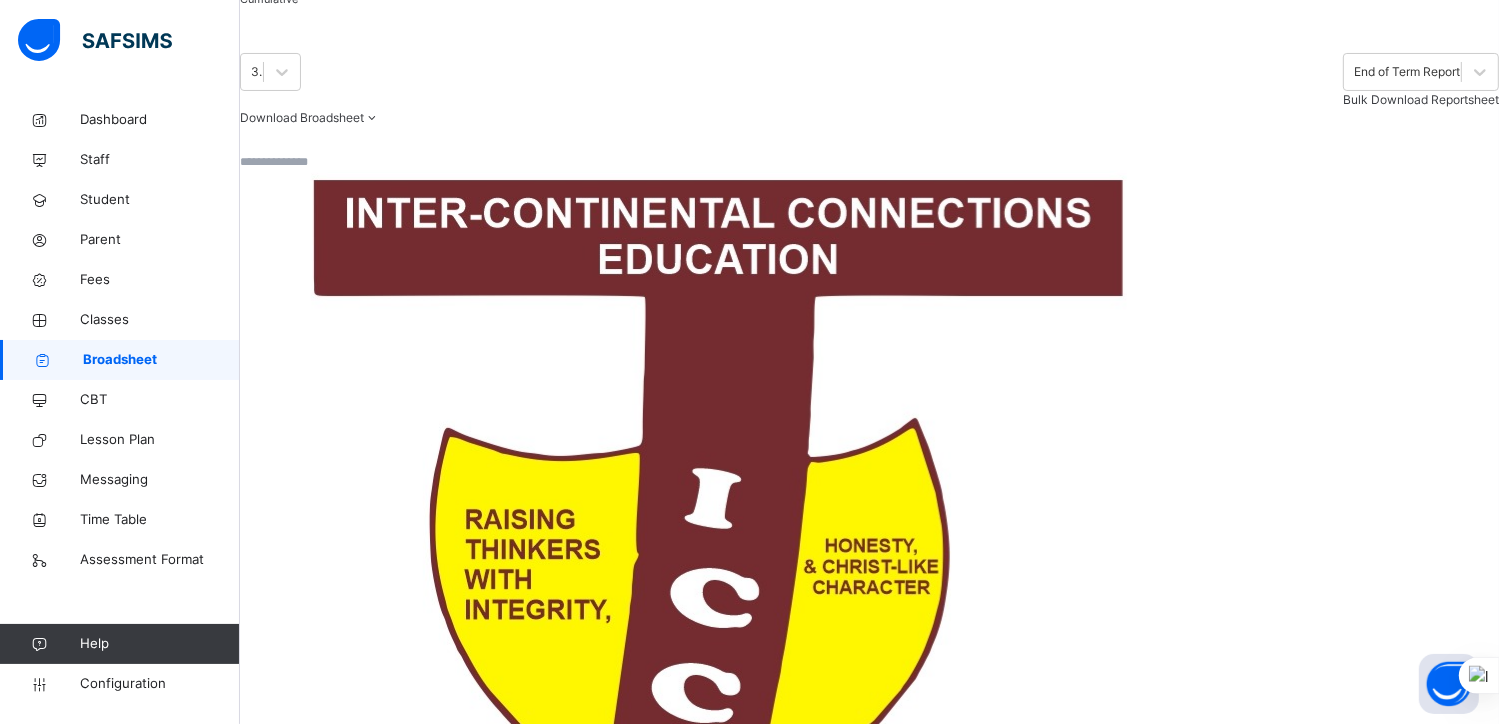 scroll, scrollTop: 208, scrollLeft: 0, axis: vertical 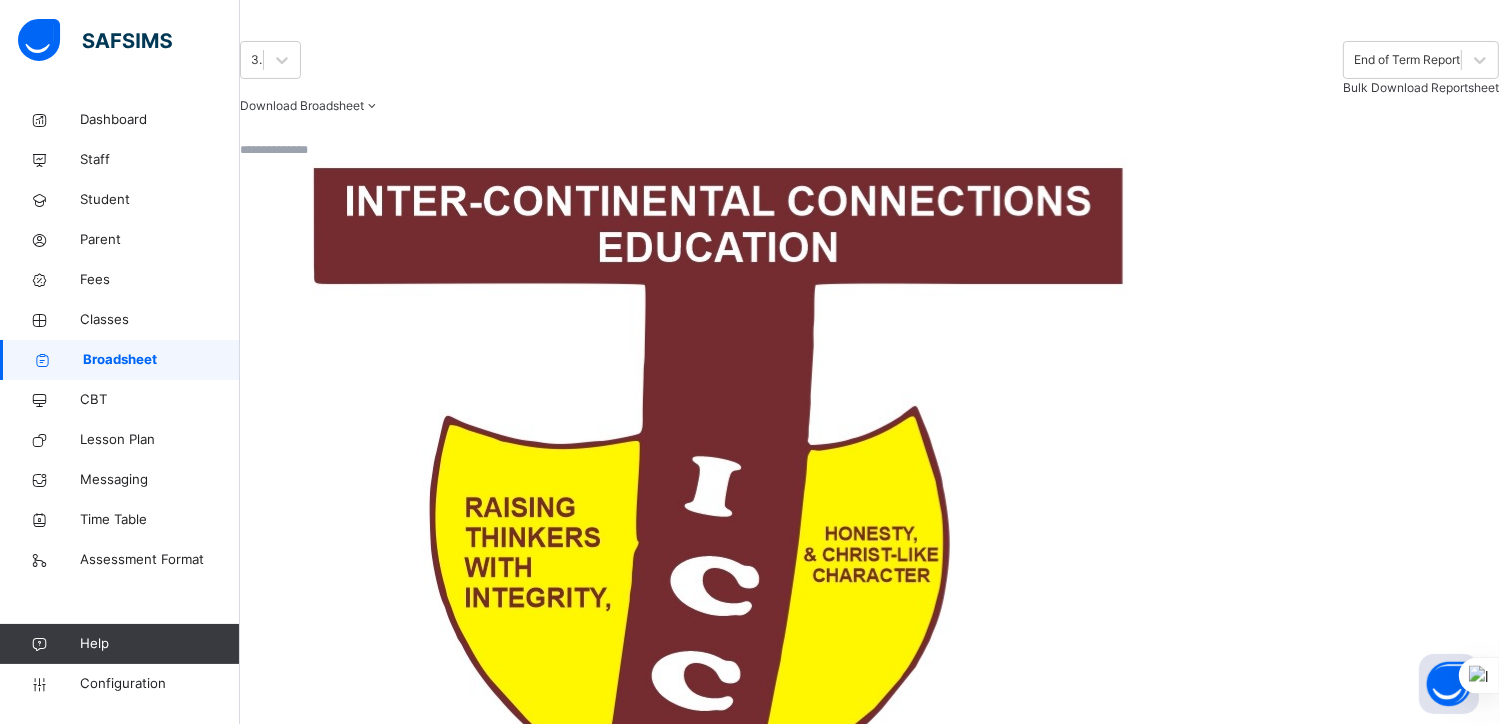 click at bounding box center [869, 149] 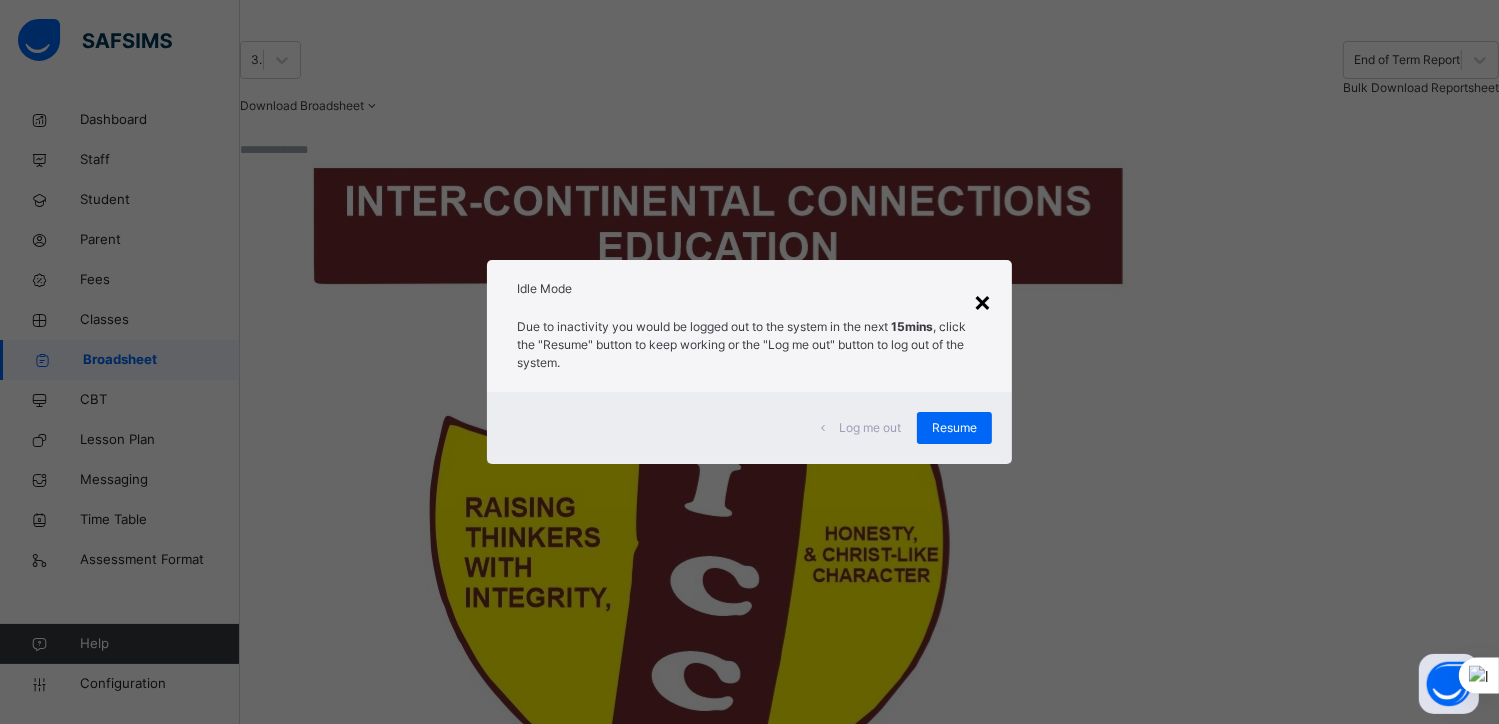 click on "×" at bounding box center (982, 301) 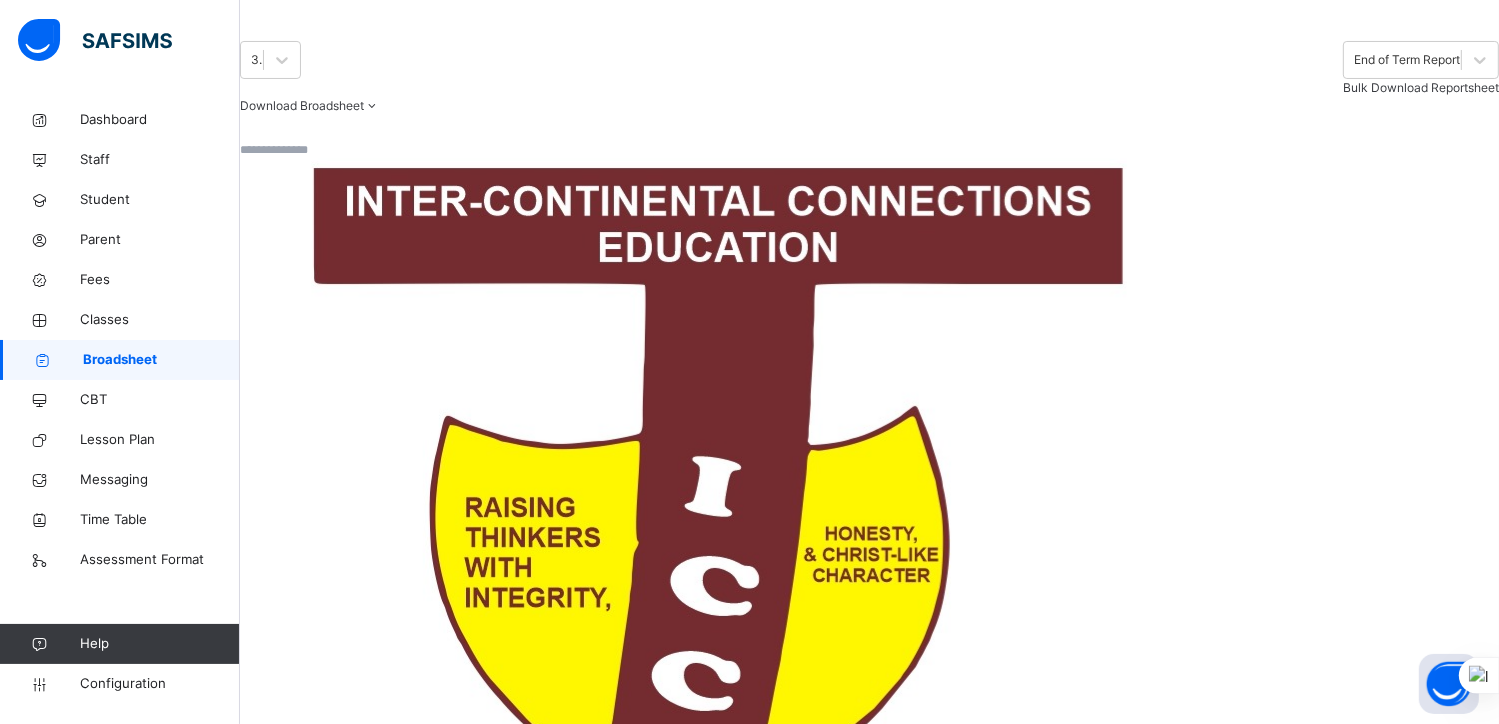 click on "Broadsheet" at bounding box center (161, 360) 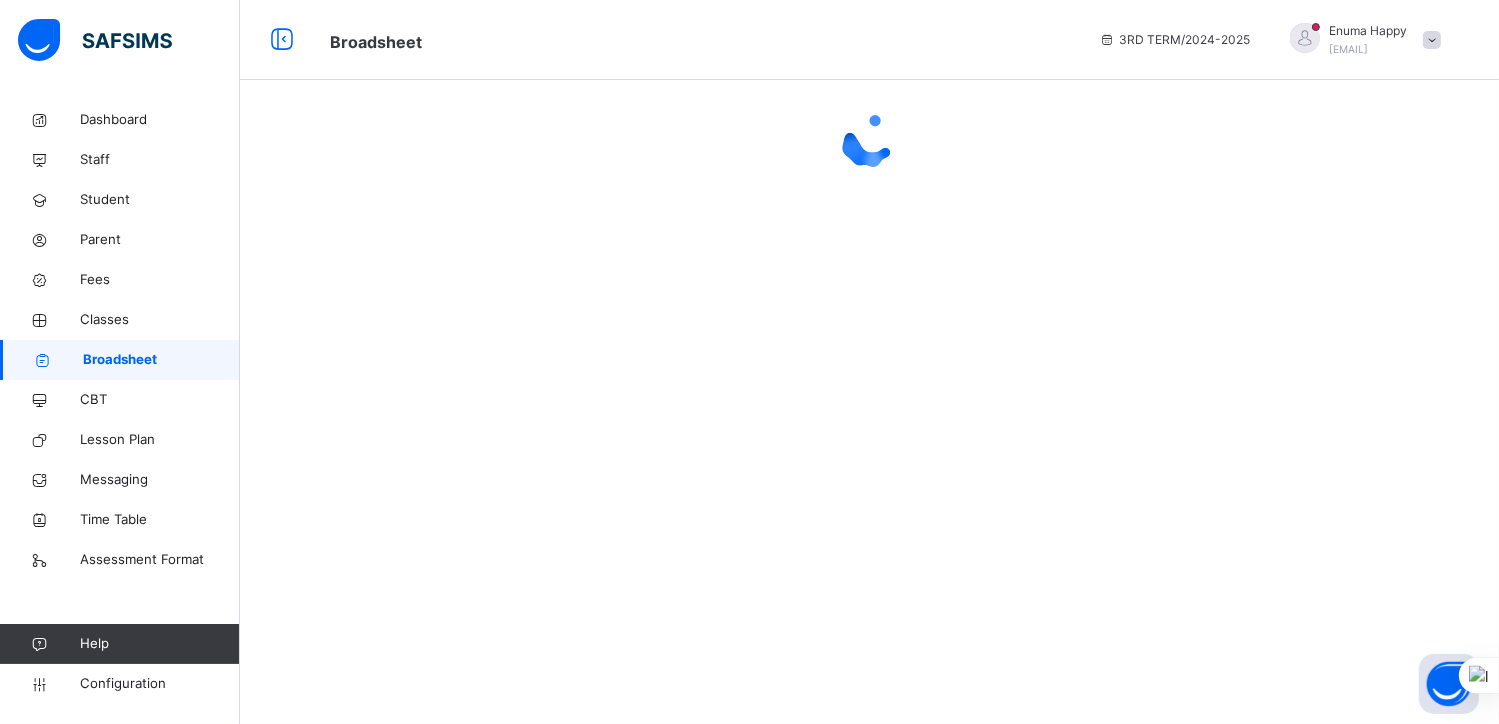 scroll, scrollTop: 0, scrollLeft: 0, axis: both 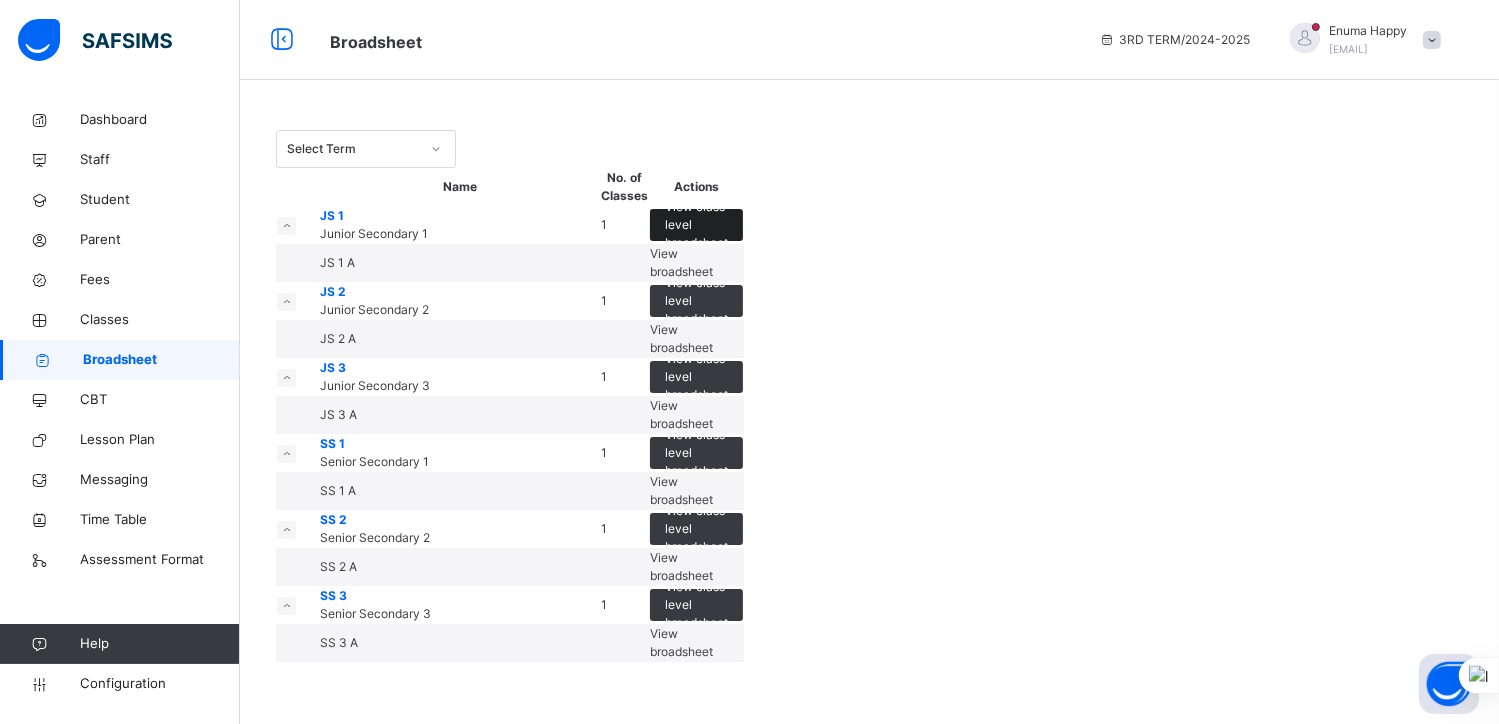 click on "View class level broadsheet" at bounding box center [696, 225] 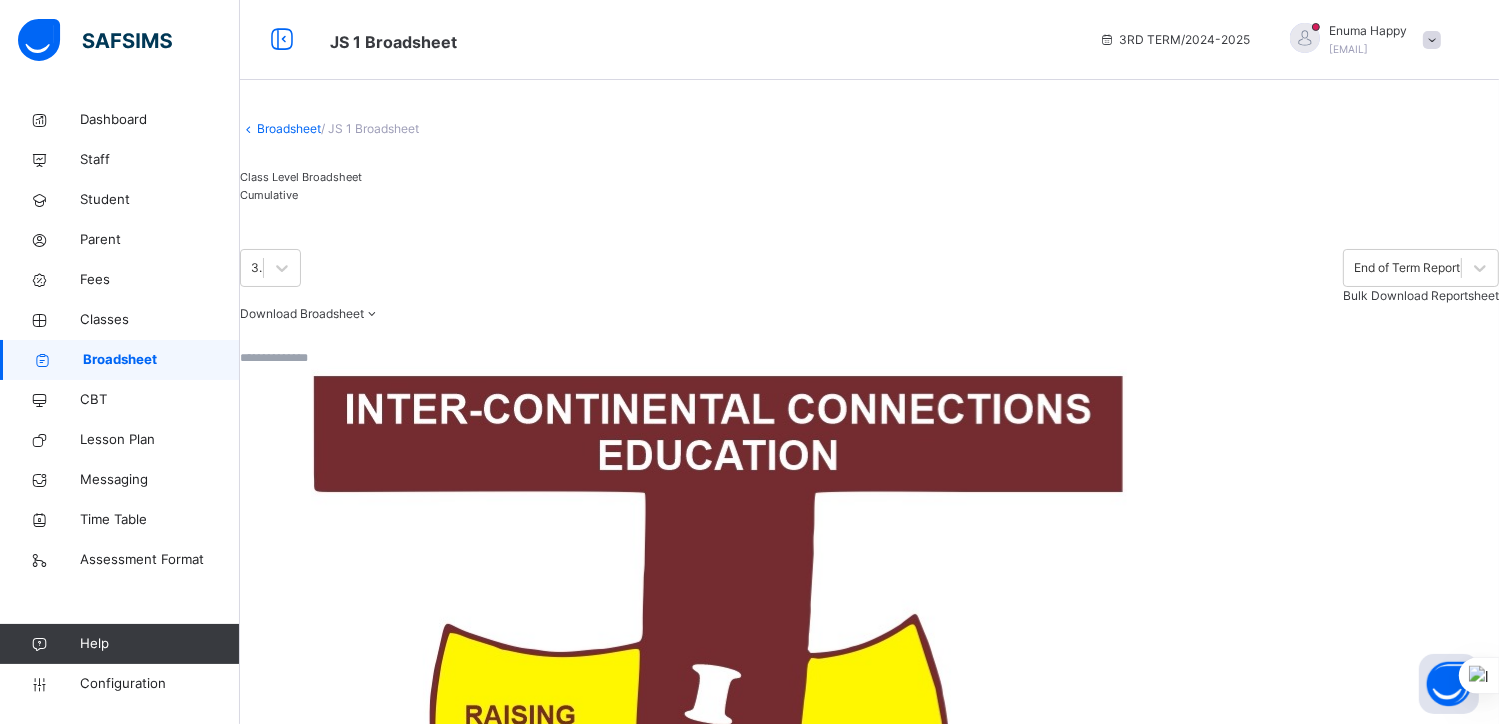 click on "Broadsheet" at bounding box center [289, 128] 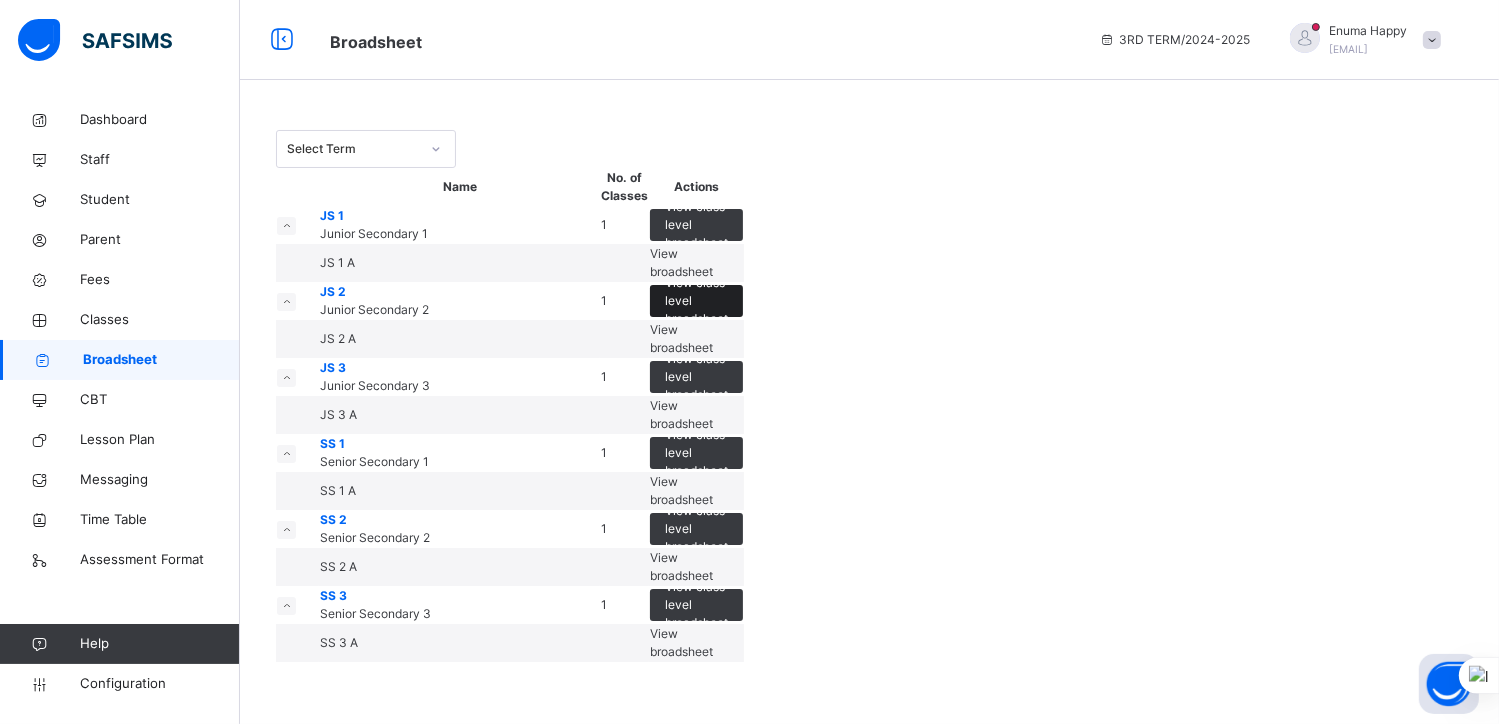 click on "View class level broadsheet" at bounding box center (696, 301) 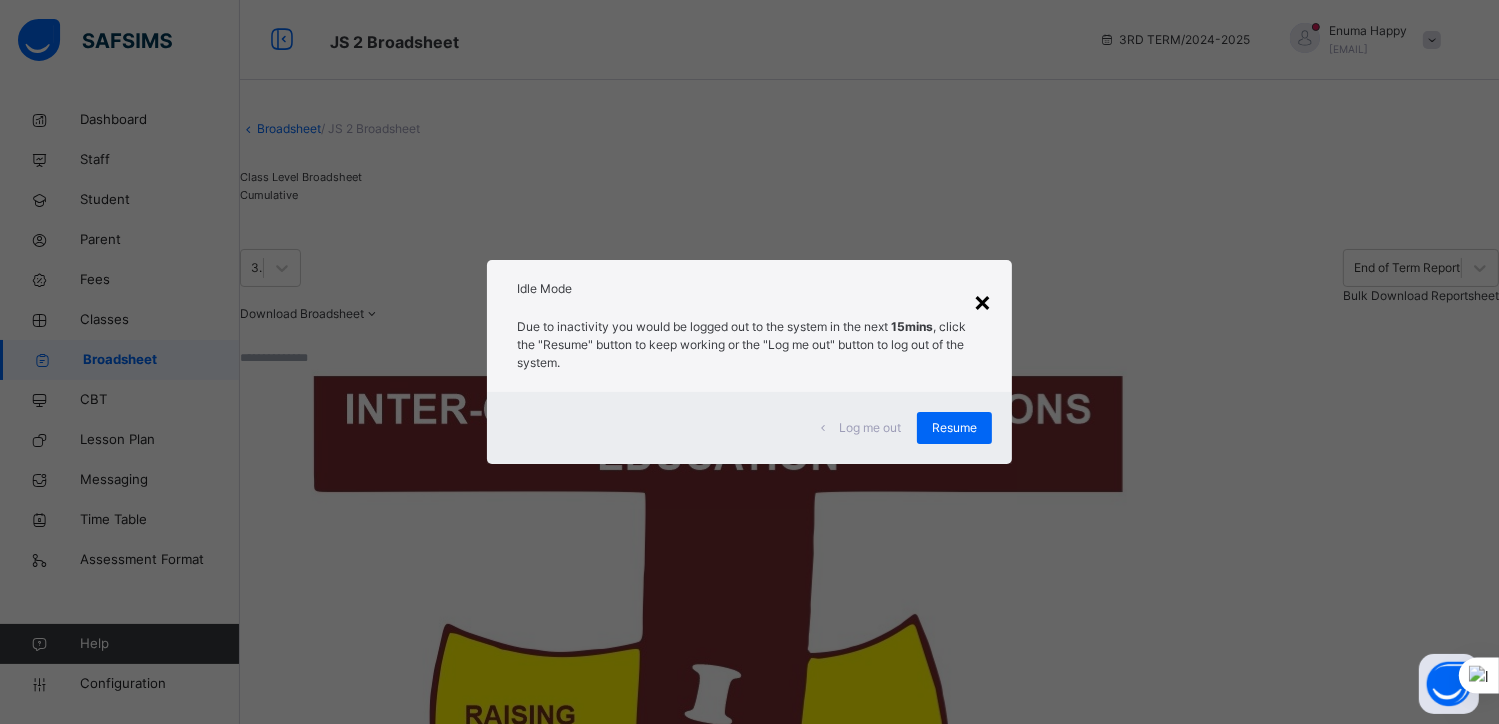 click on "×" at bounding box center (982, 301) 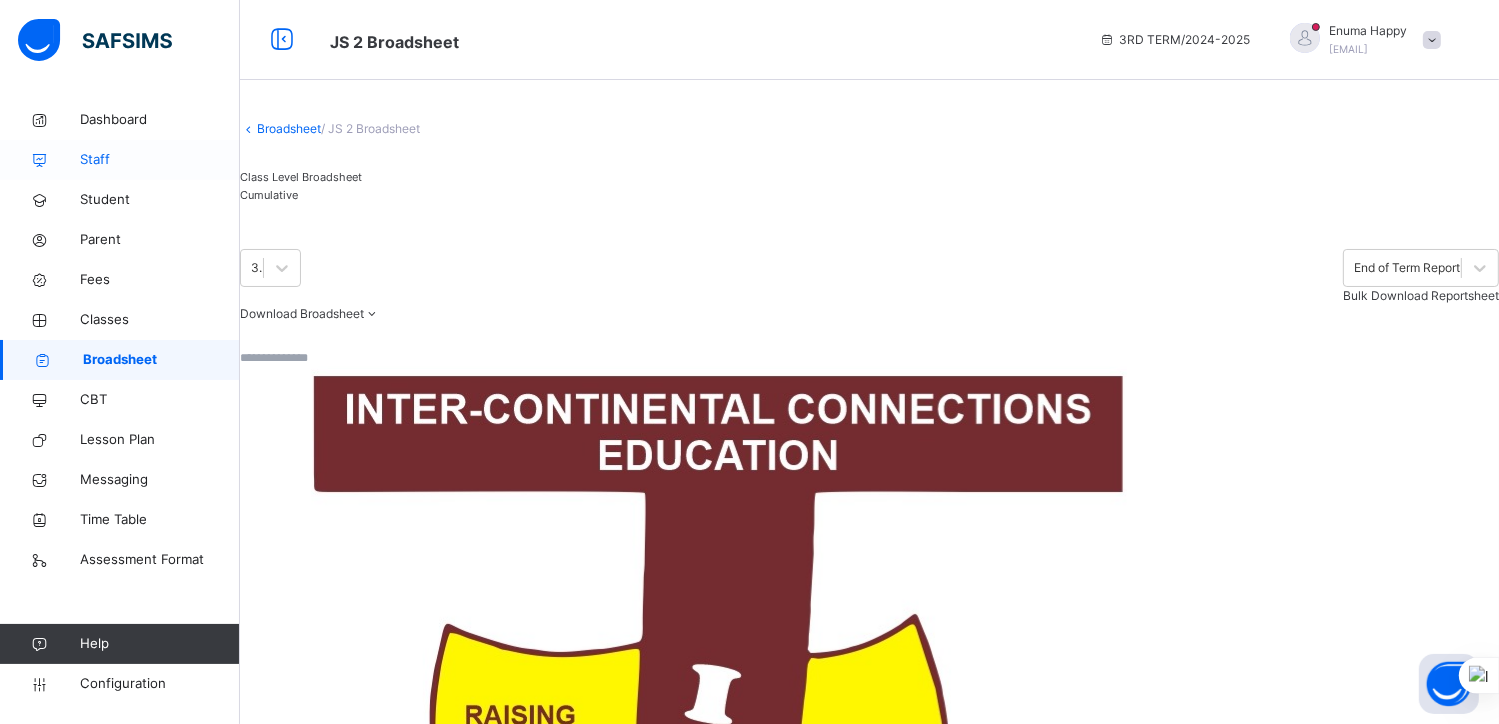 click on "Staff" at bounding box center (160, 160) 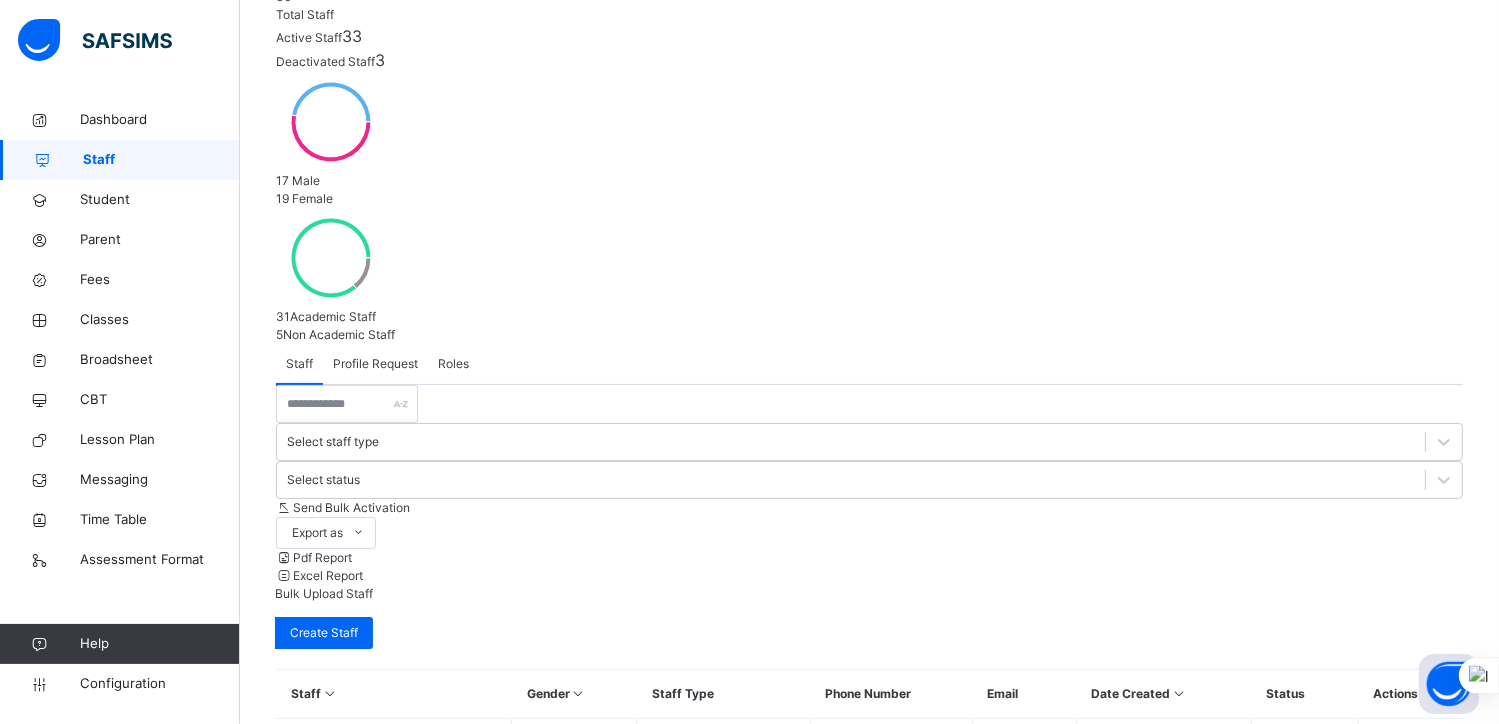 scroll, scrollTop: 551, scrollLeft: 0, axis: vertical 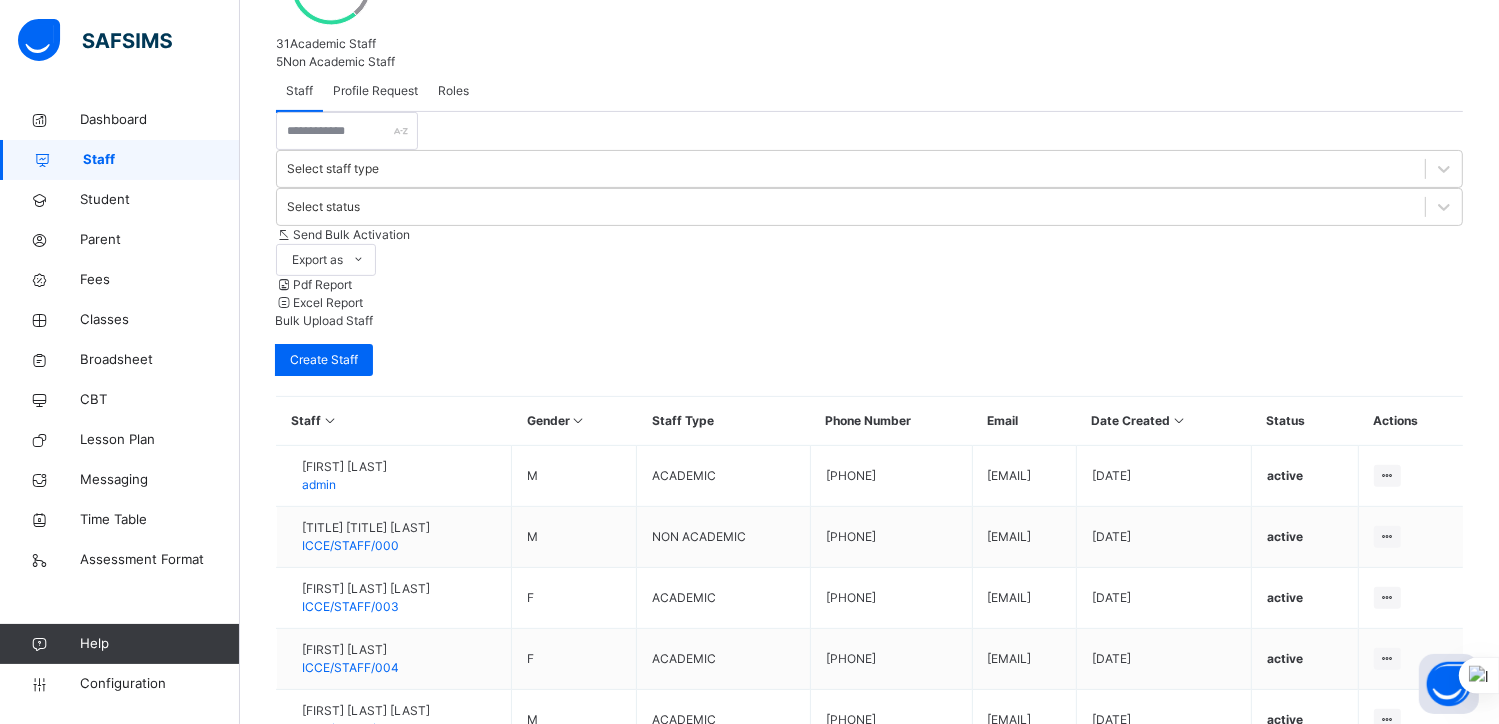 click on "10 Rows" at bounding box center [366, 1025] 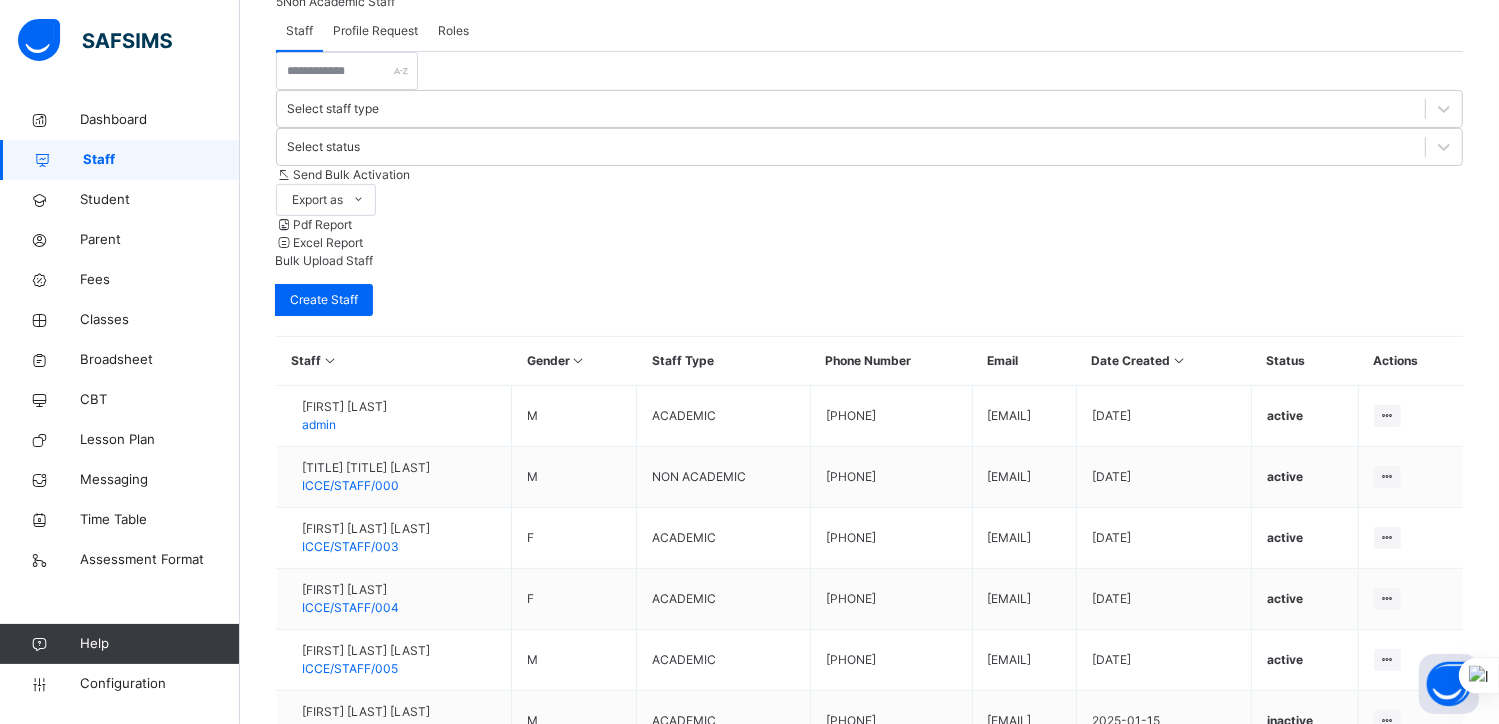 click on "50 Rows" at bounding box center [366, 1204] 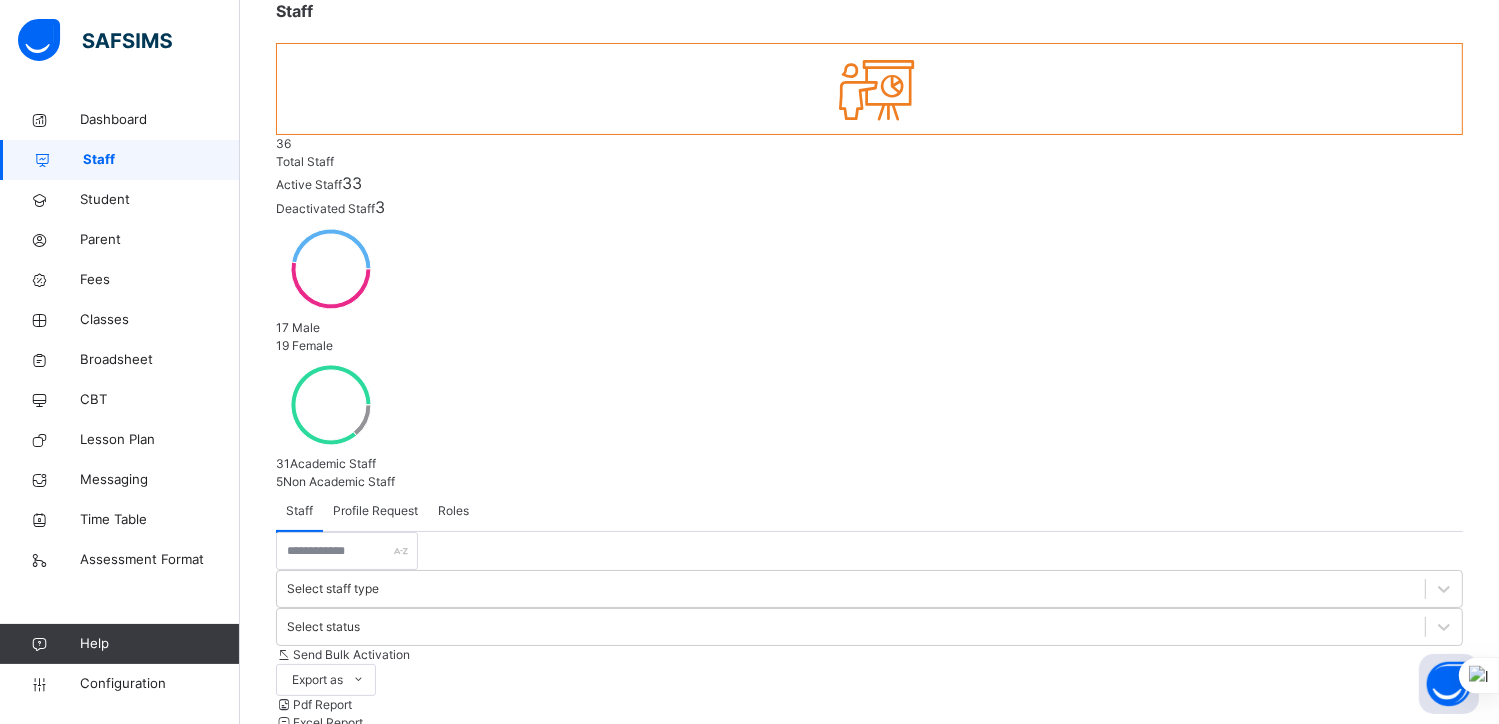 scroll, scrollTop: 0, scrollLeft: 0, axis: both 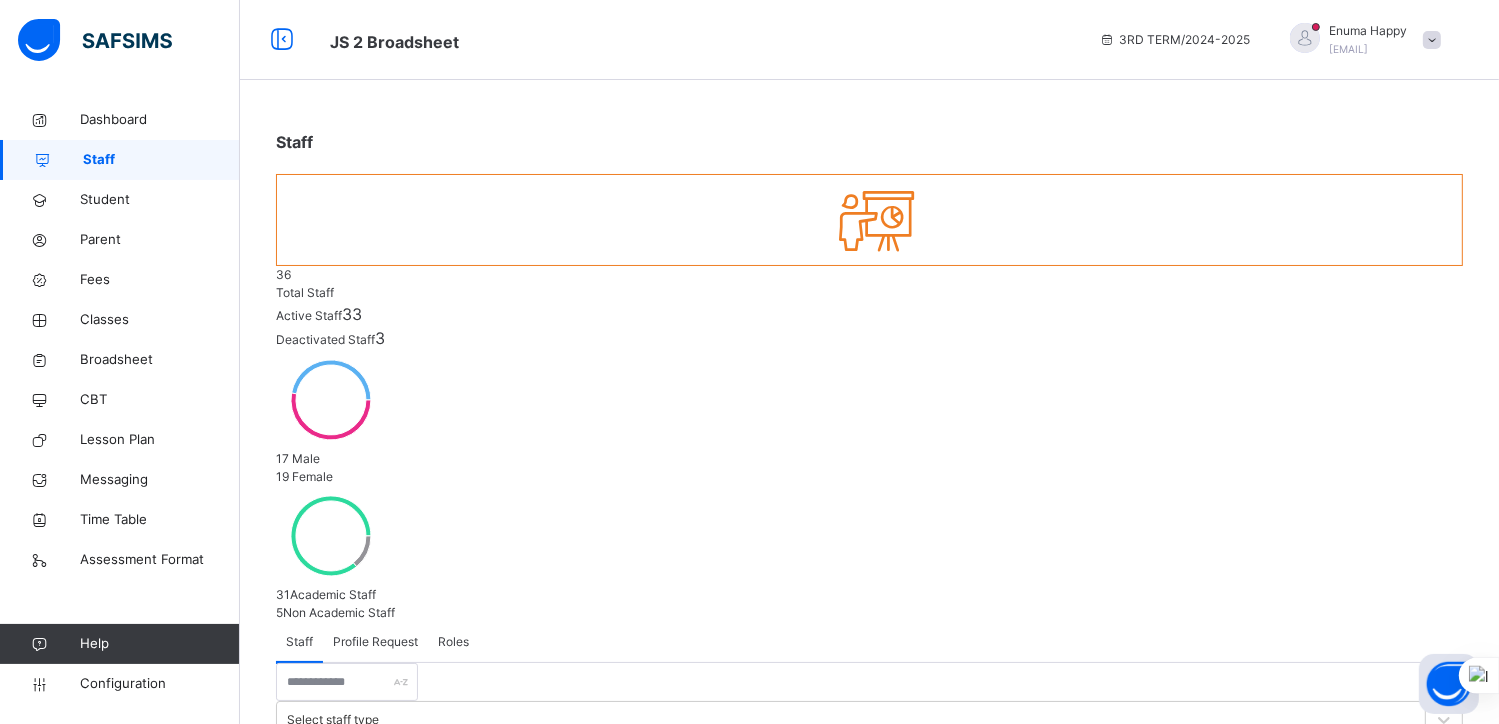 click on "Roles" at bounding box center [453, 642] 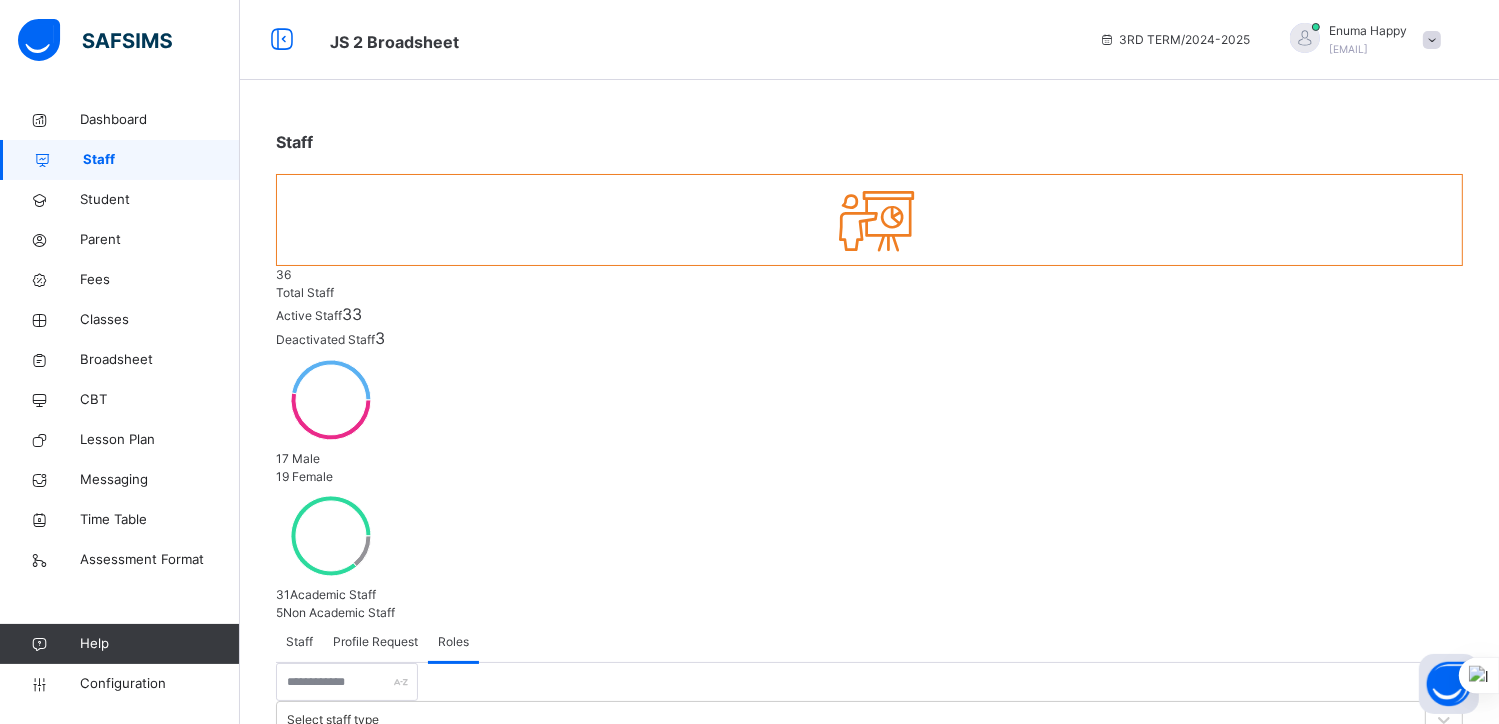 click on "Profile Request" at bounding box center (375, 642) 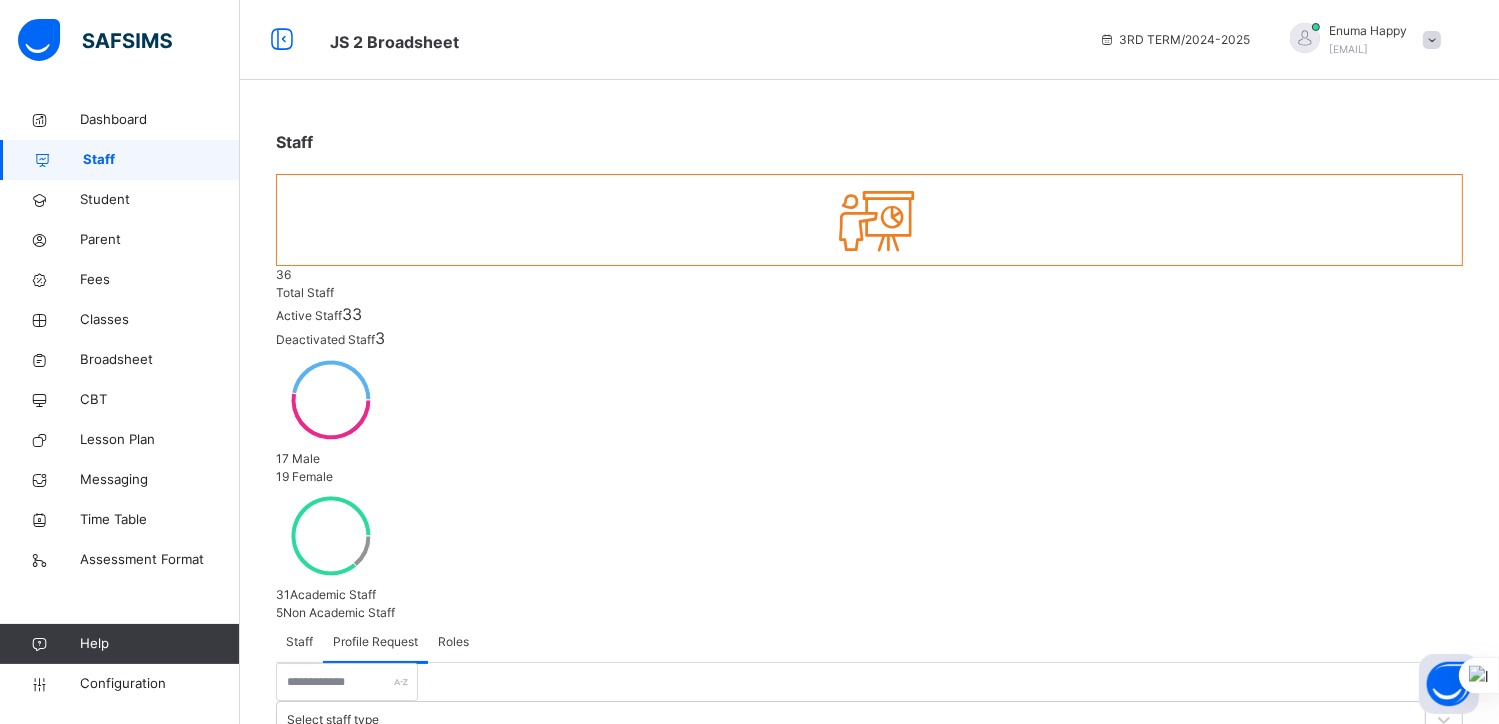 click on "Staff" at bounding box center [299, 642] 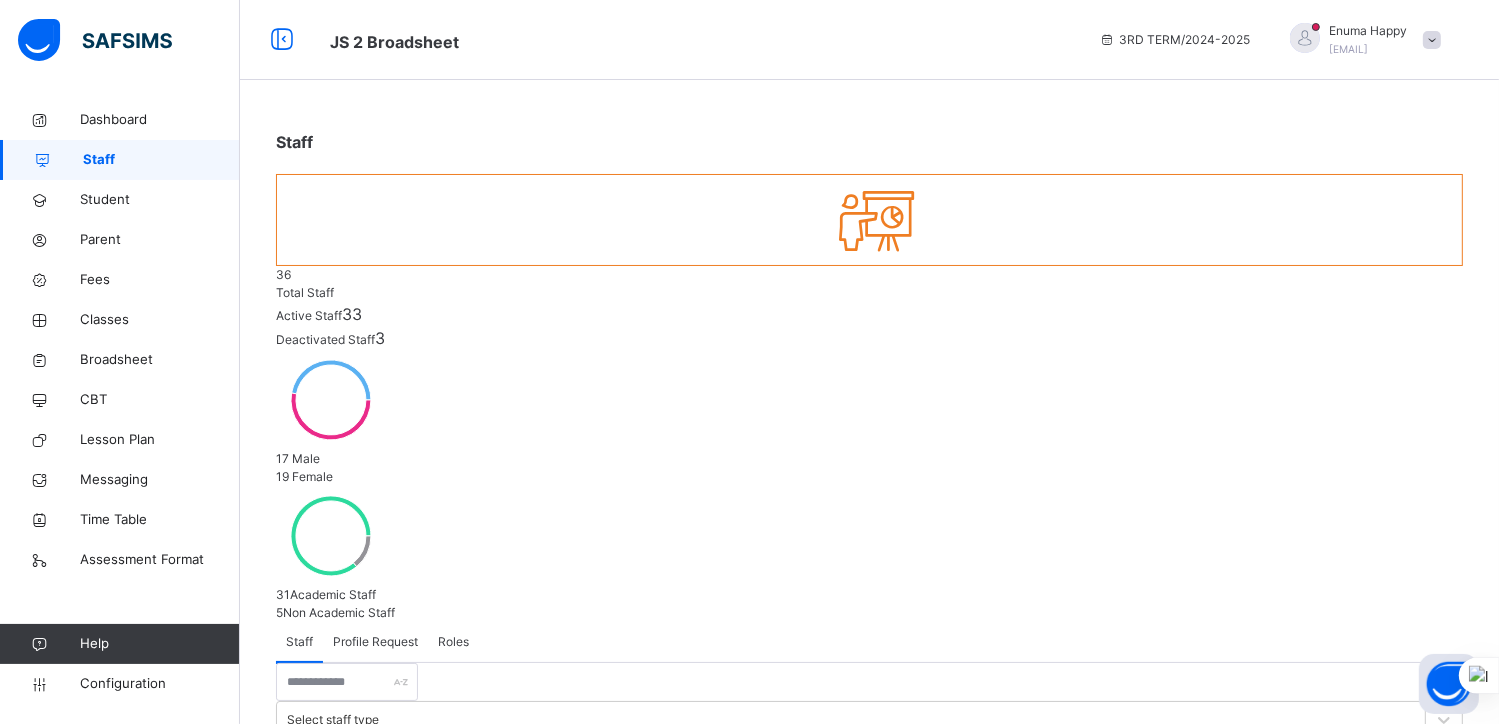 click at bounding box center [1444, 758] 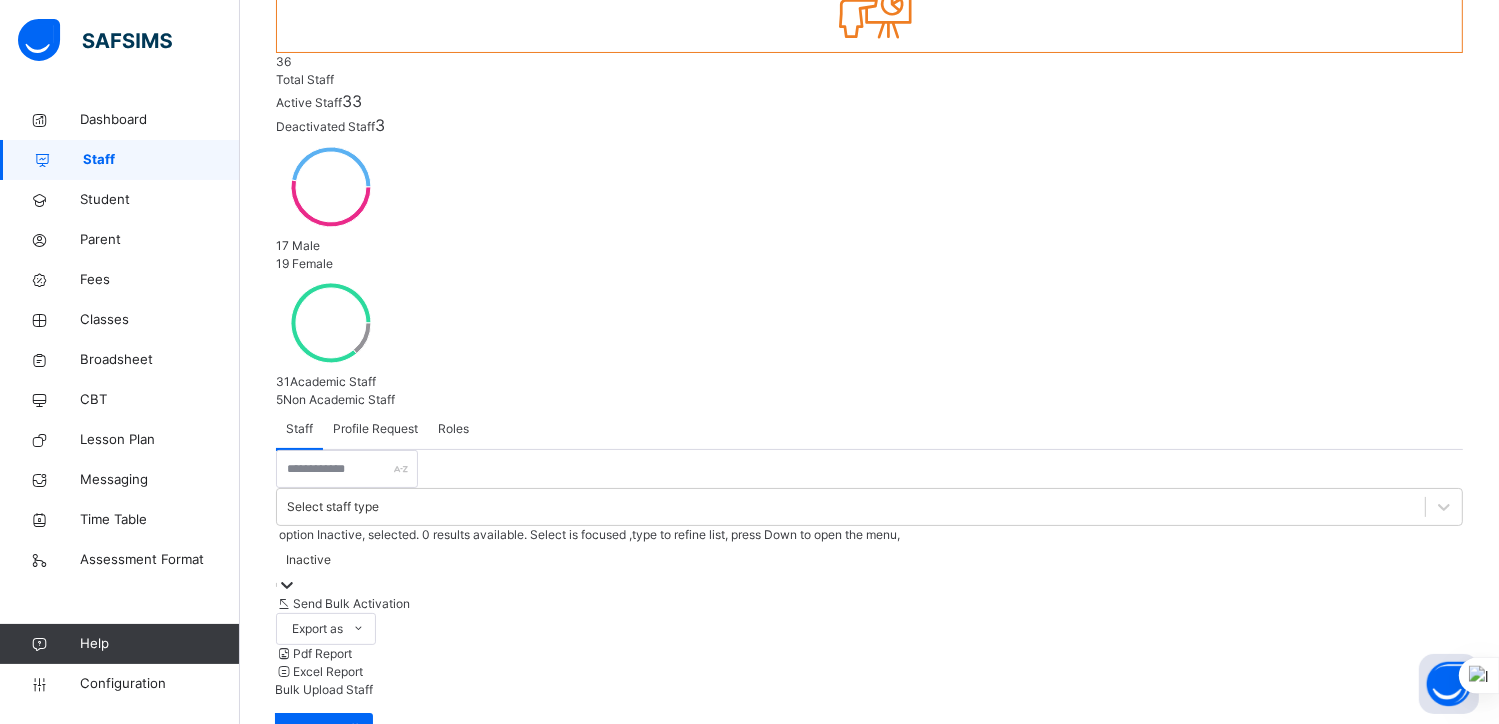 click on "View Profile" at bounding box center [1323, 1043] 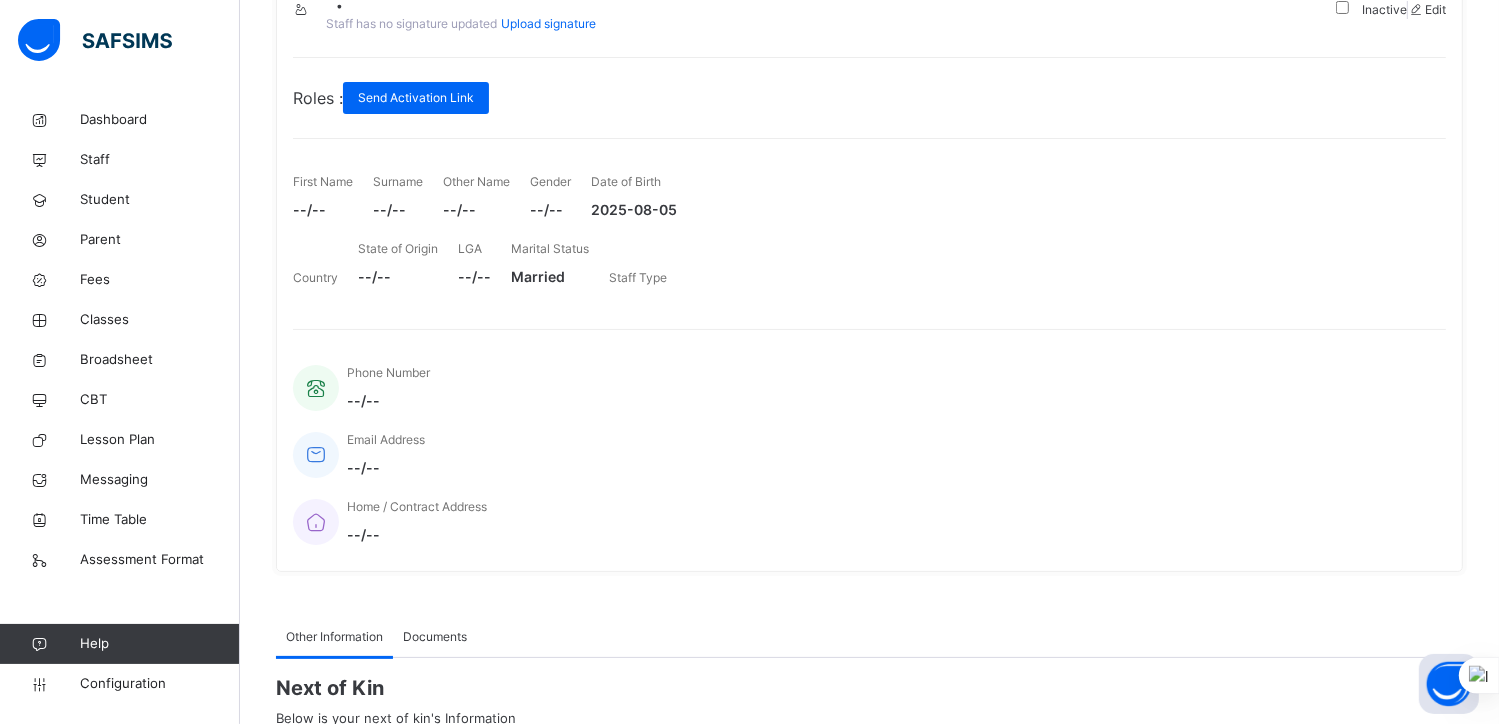 scroll, scrollTop: 0, scrollLeft: 0, axis: both 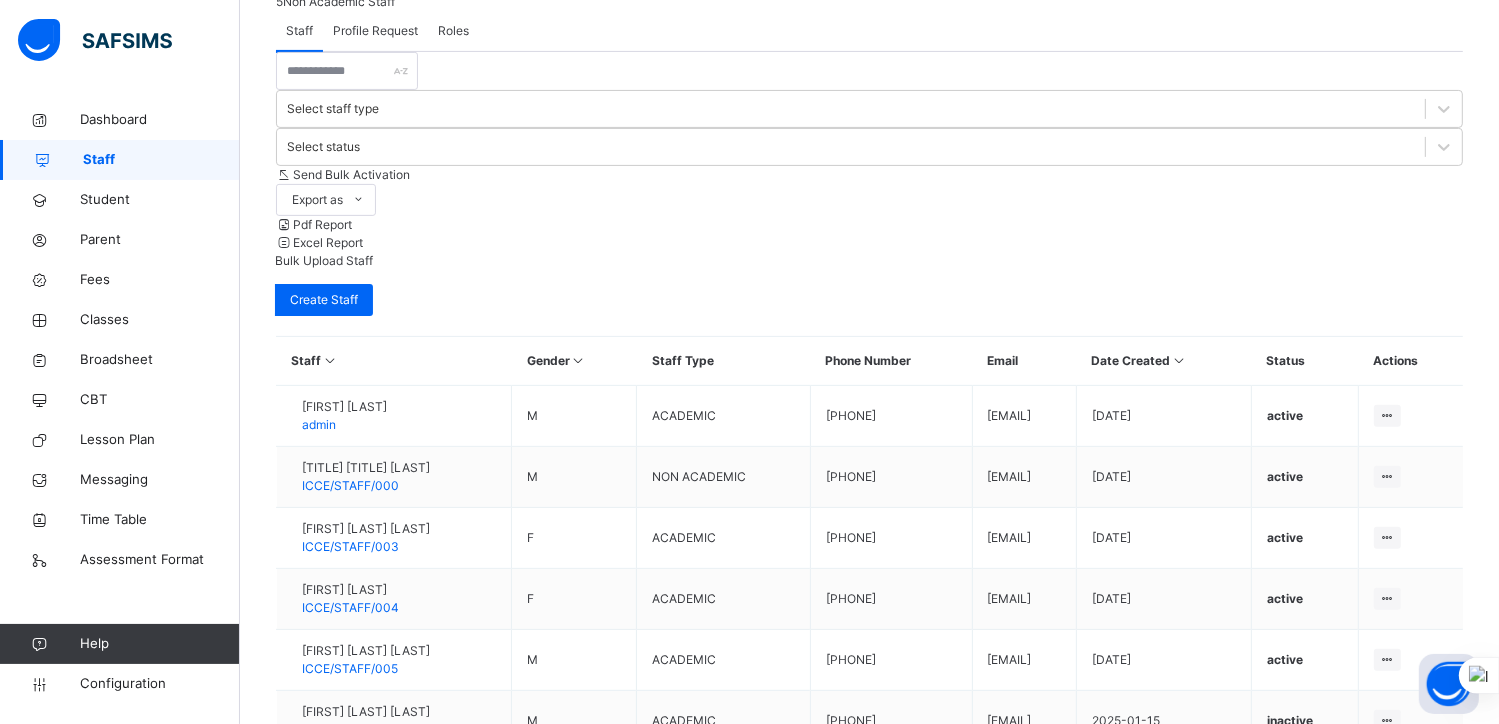 click on "10 Rows" at bounding box center [366, 965] 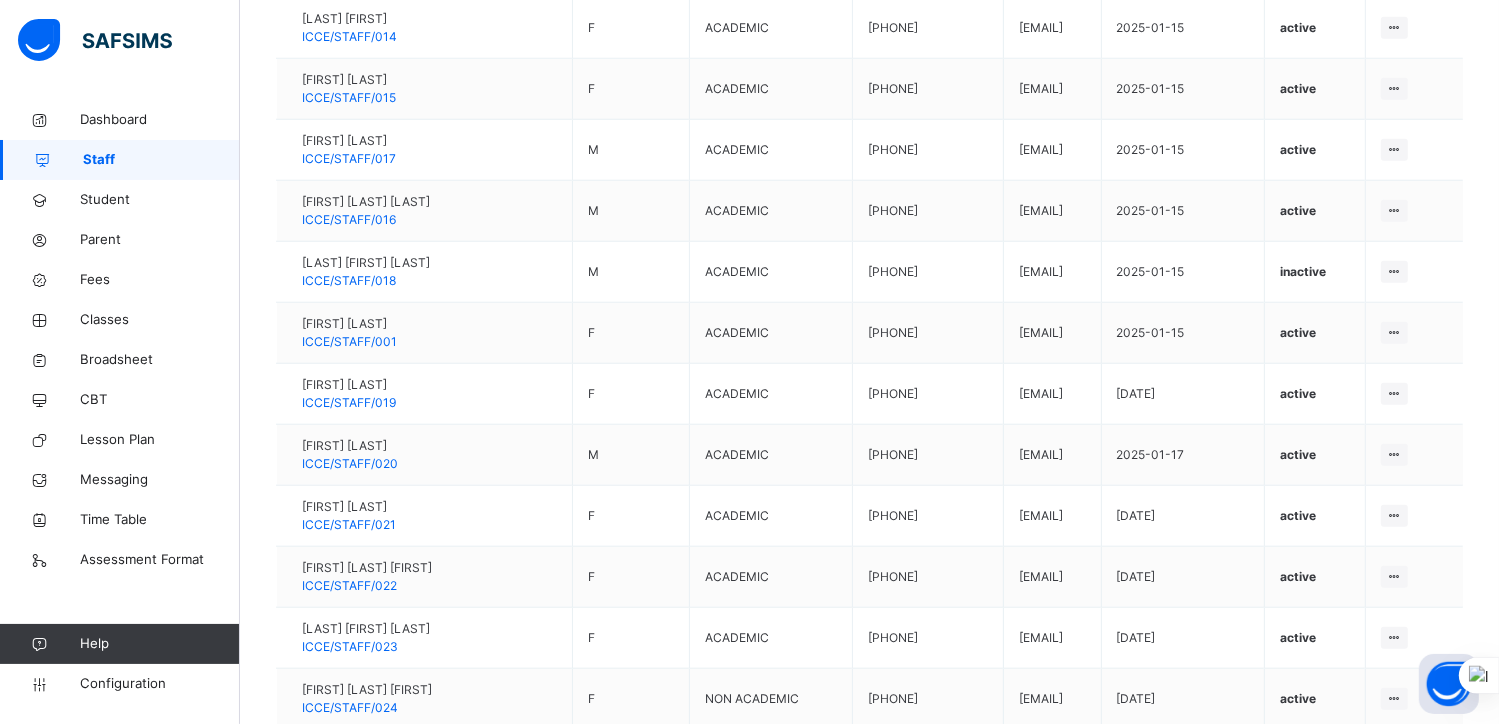scroll, scrollTop: 1888, scrollLeft: 0, axis: vertical 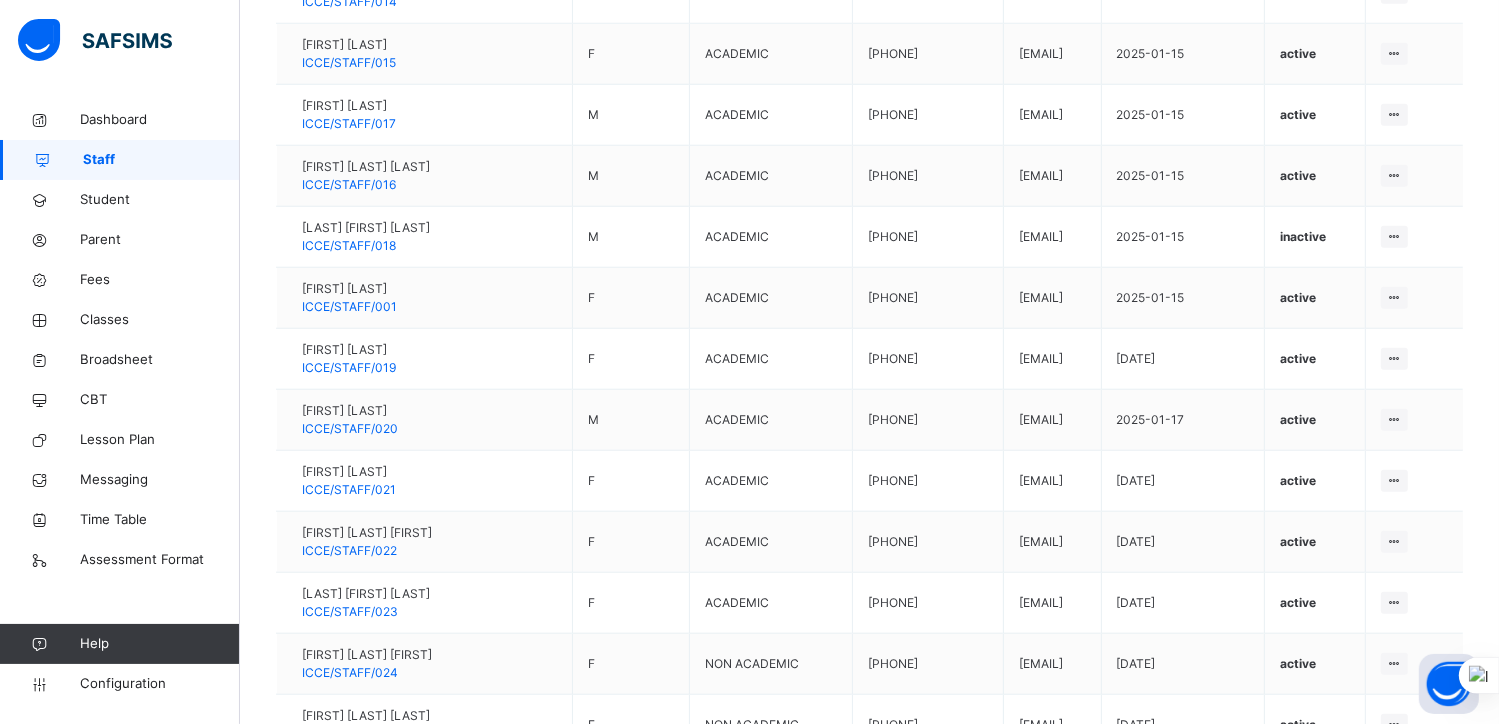 click on "Reset Password" at bounding box center [1334, 1081] 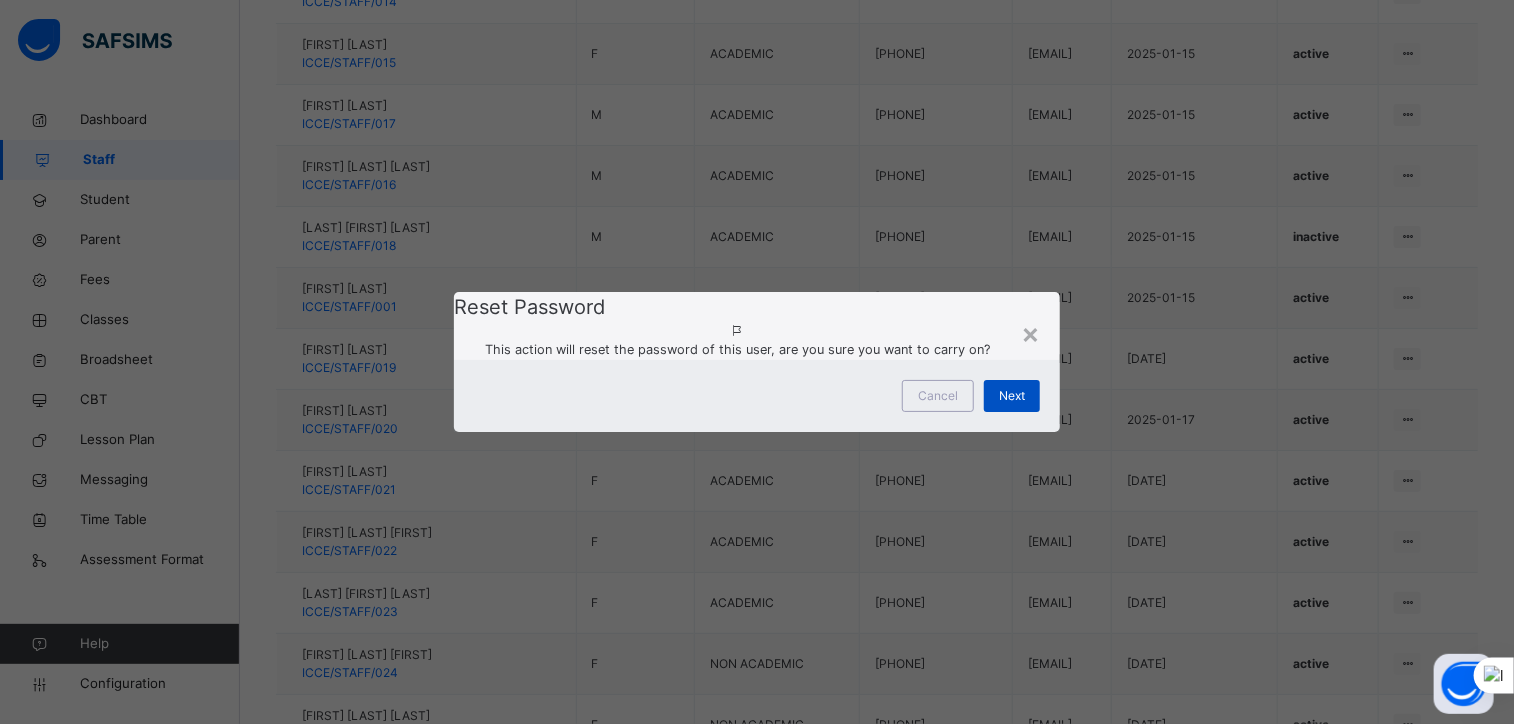 click on "Next" at bounding box center (1012, 396) 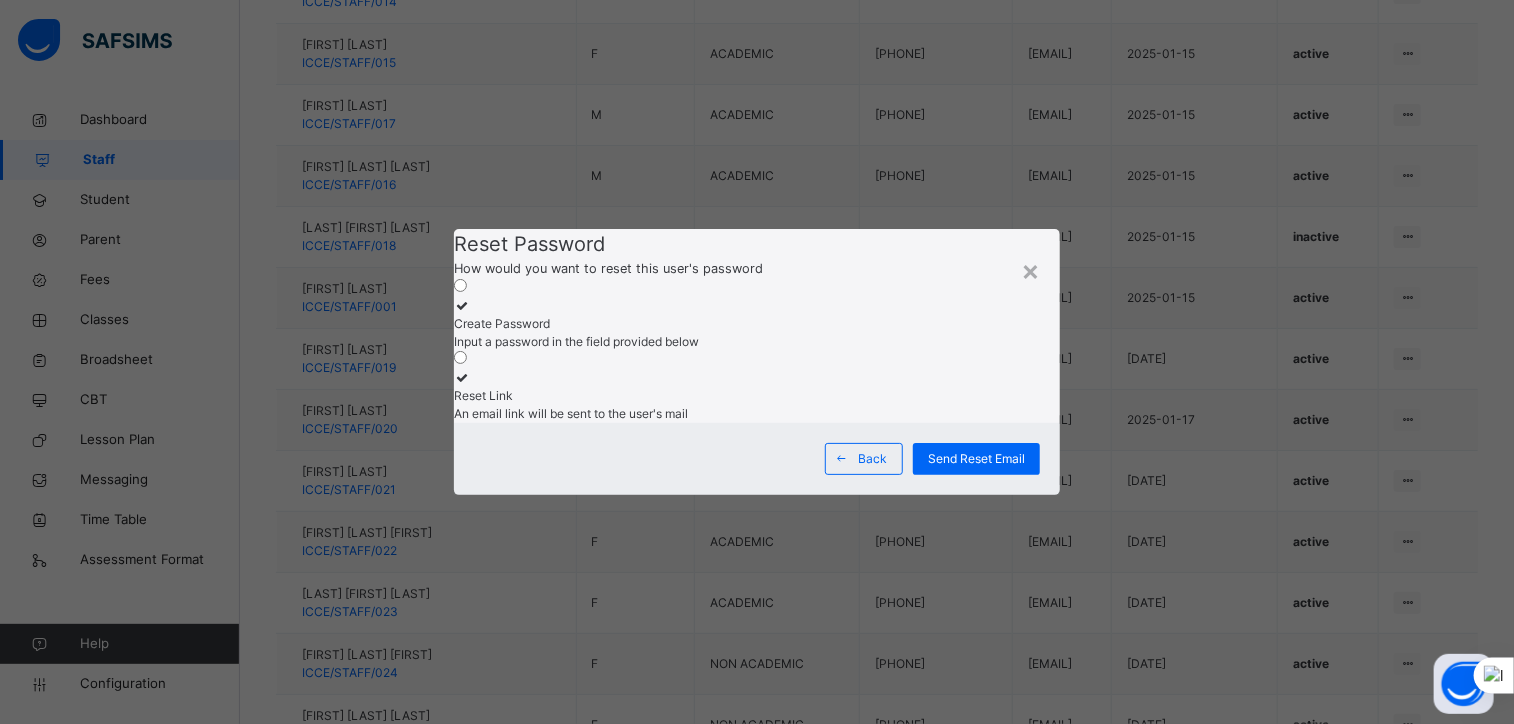 click on "Input a password in the field provided below" at bounding box center [757, 342] 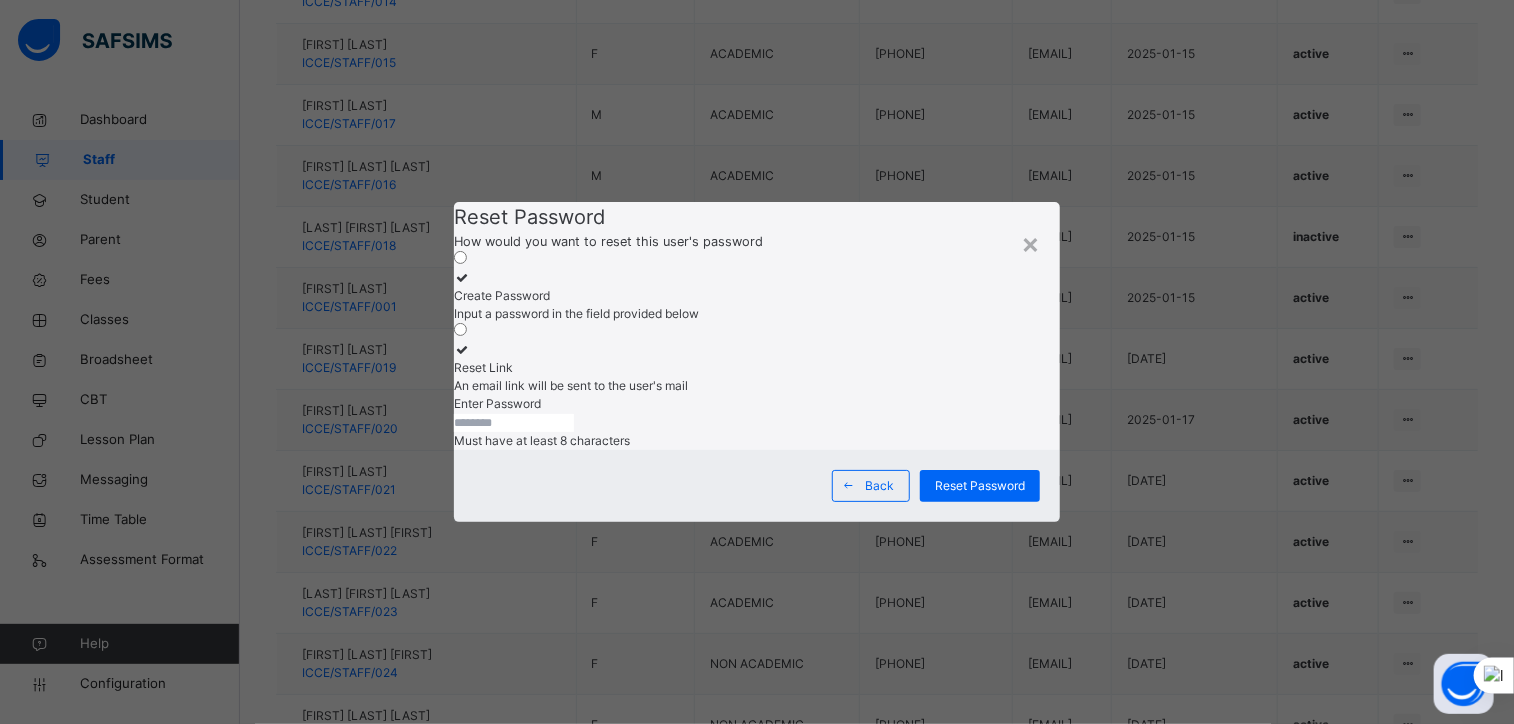 click at bounding box center [514, 423] 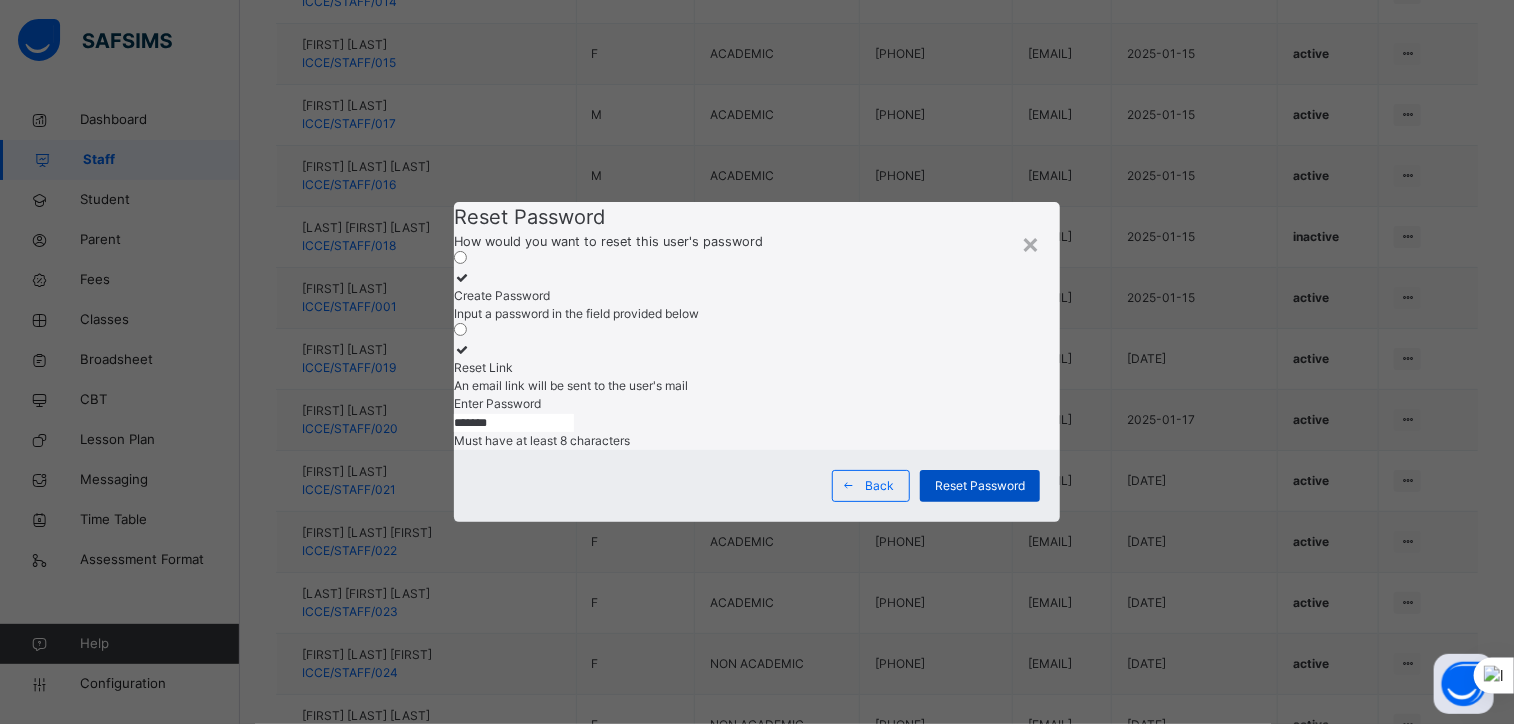type on "*******" 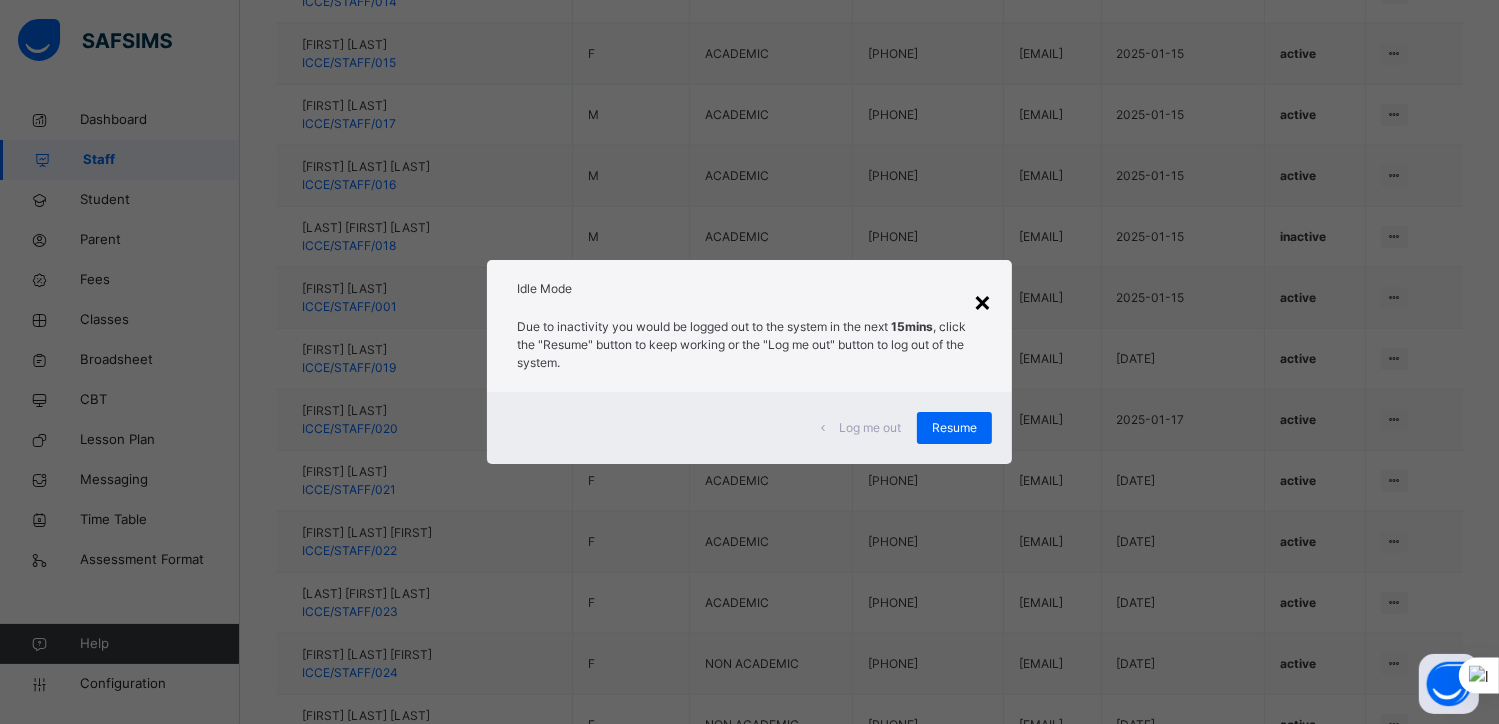 click on "×" at bounding box center (982, 301) 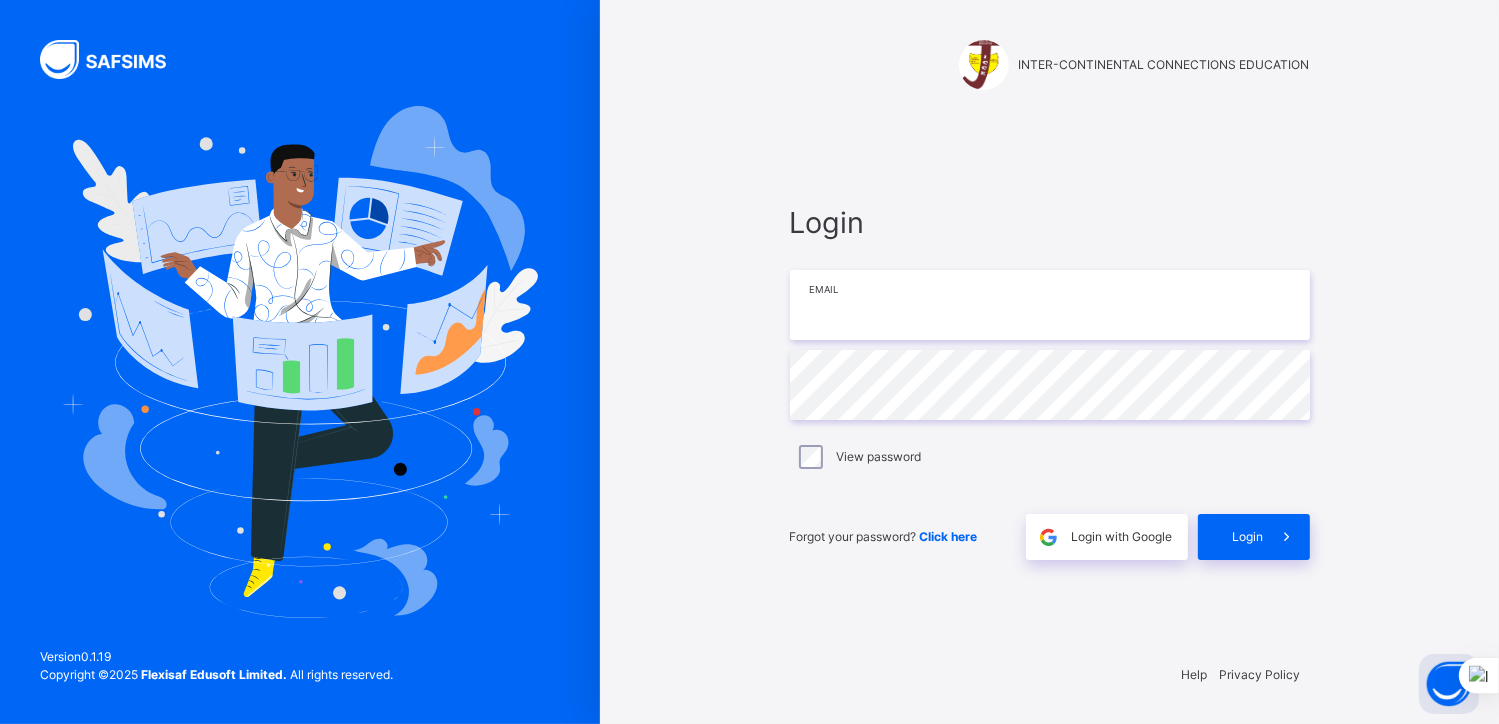 type on "**********" 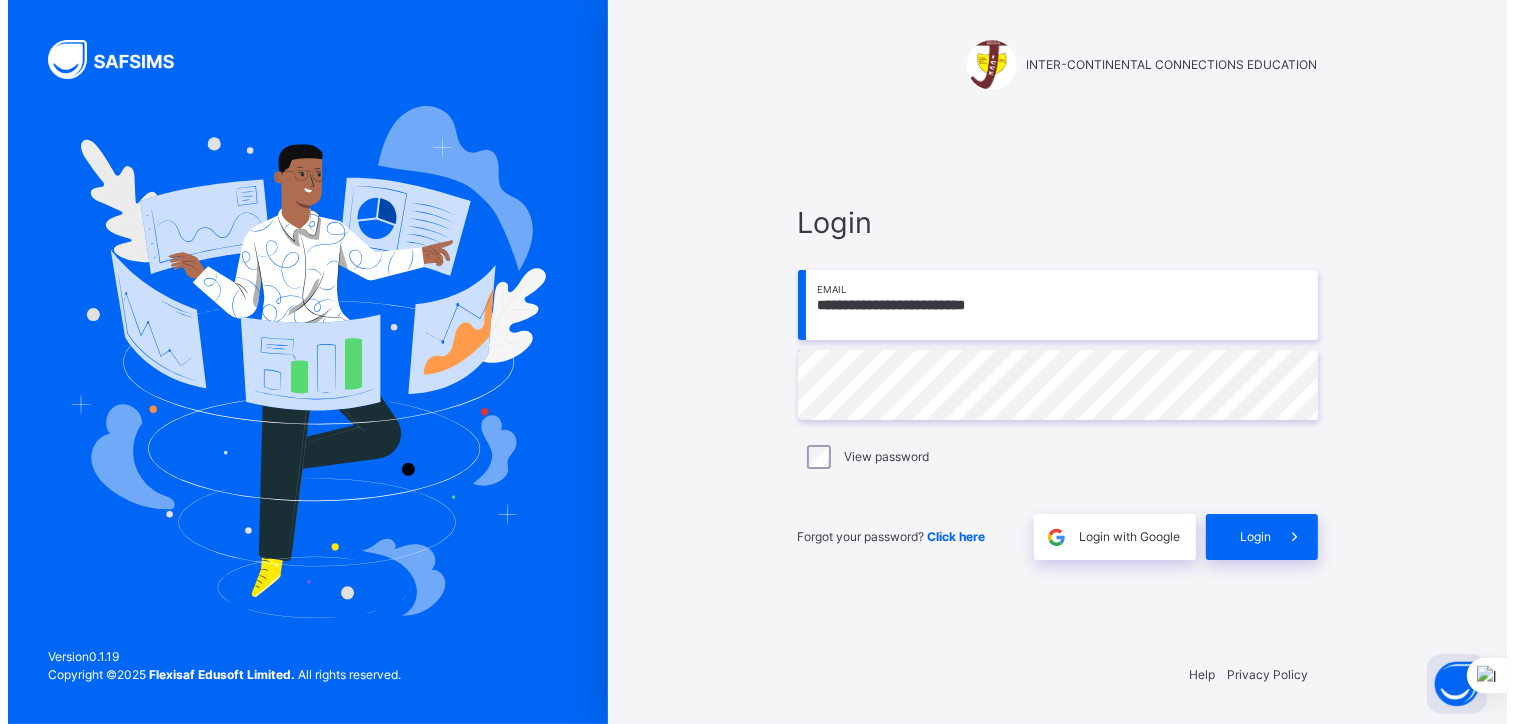 scroll, scrollTop: 0, scrollLeft: 0, axis: both 